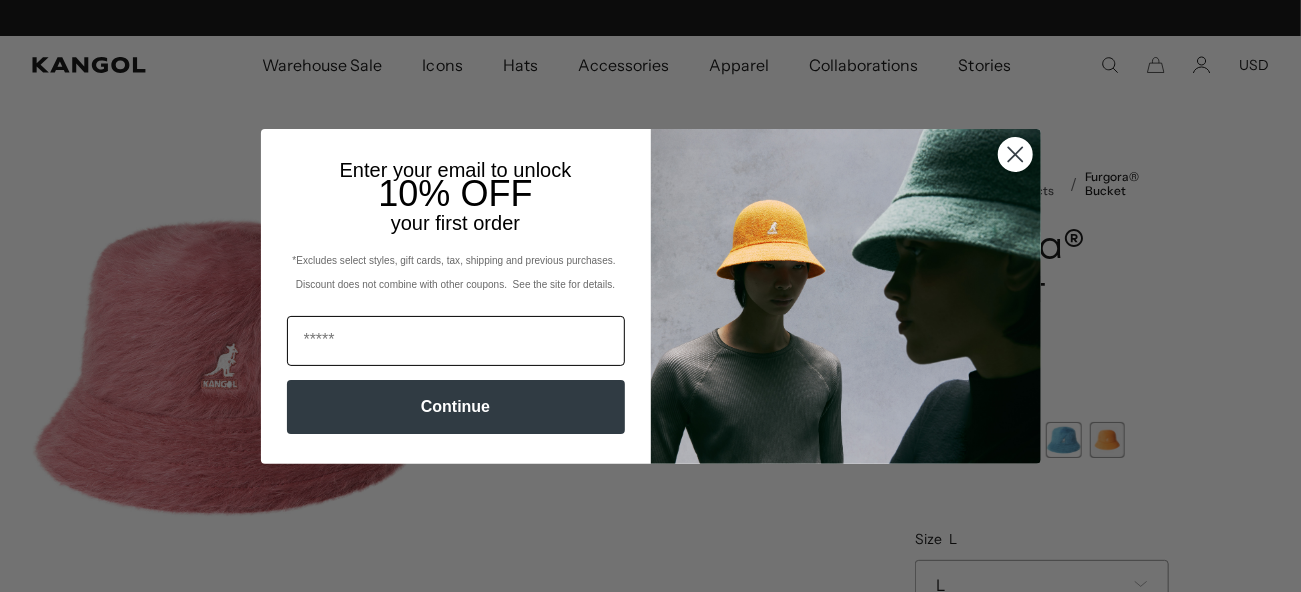 scroll, scrollTop: 0, scrollLeft: 0, axis: both 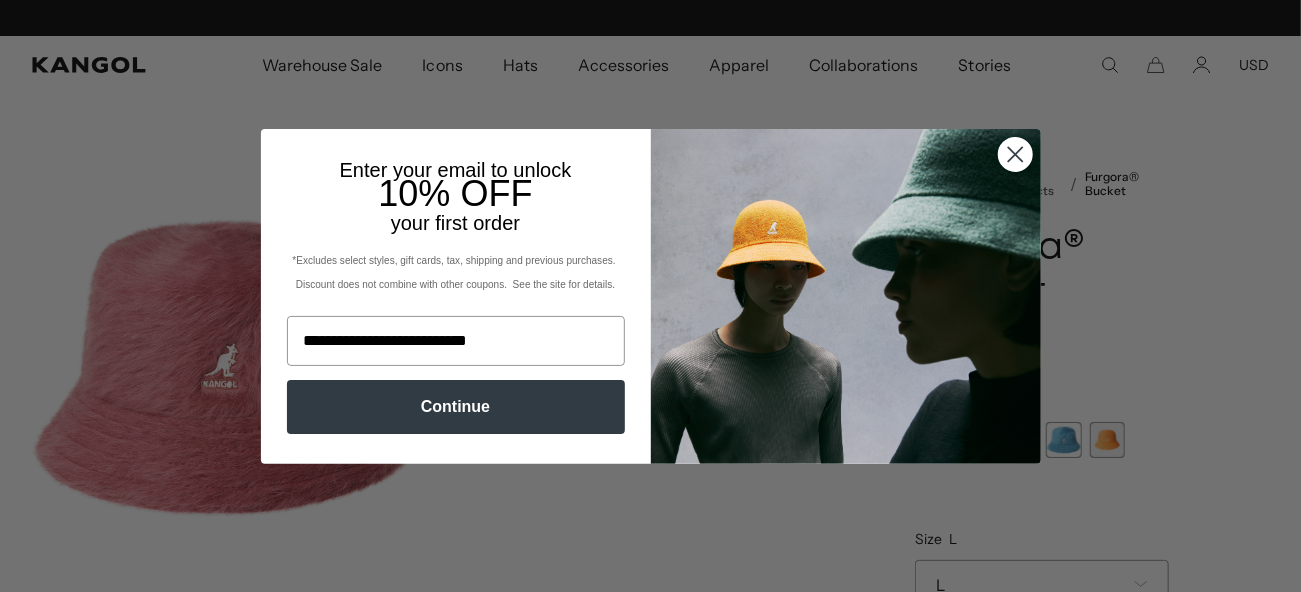 type on "**********" 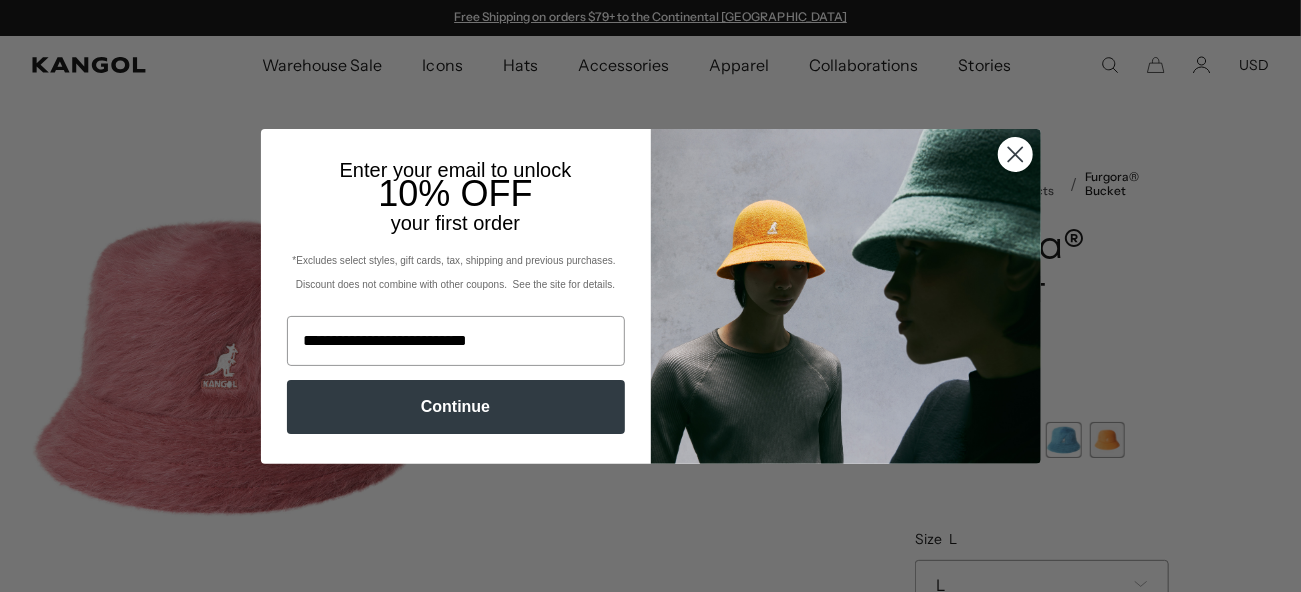 click on "Continue" at bounding box center (456, 407) 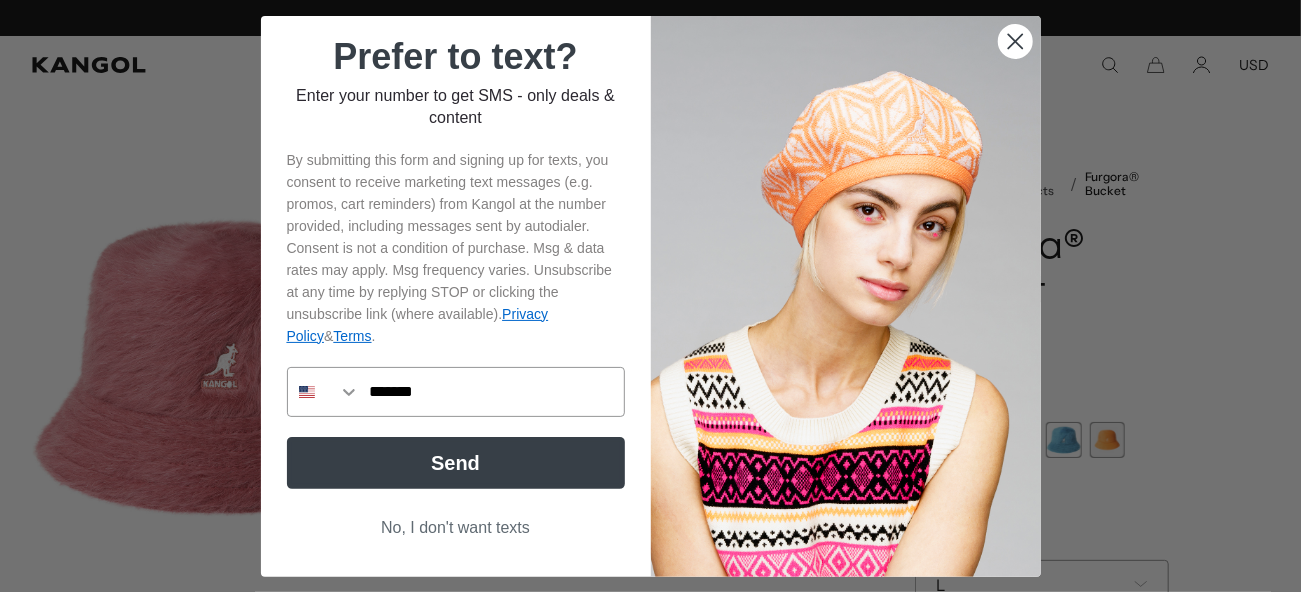 scroll, scrollTop: 0, scrollLeft: 0, axis: both 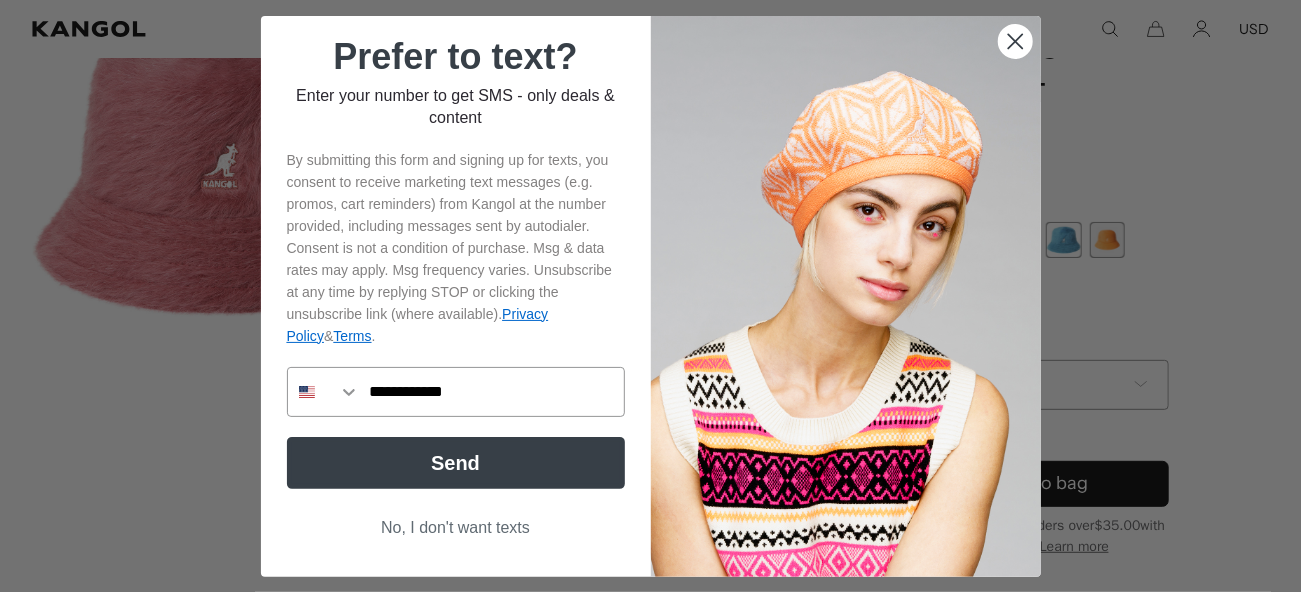 type on "**********" 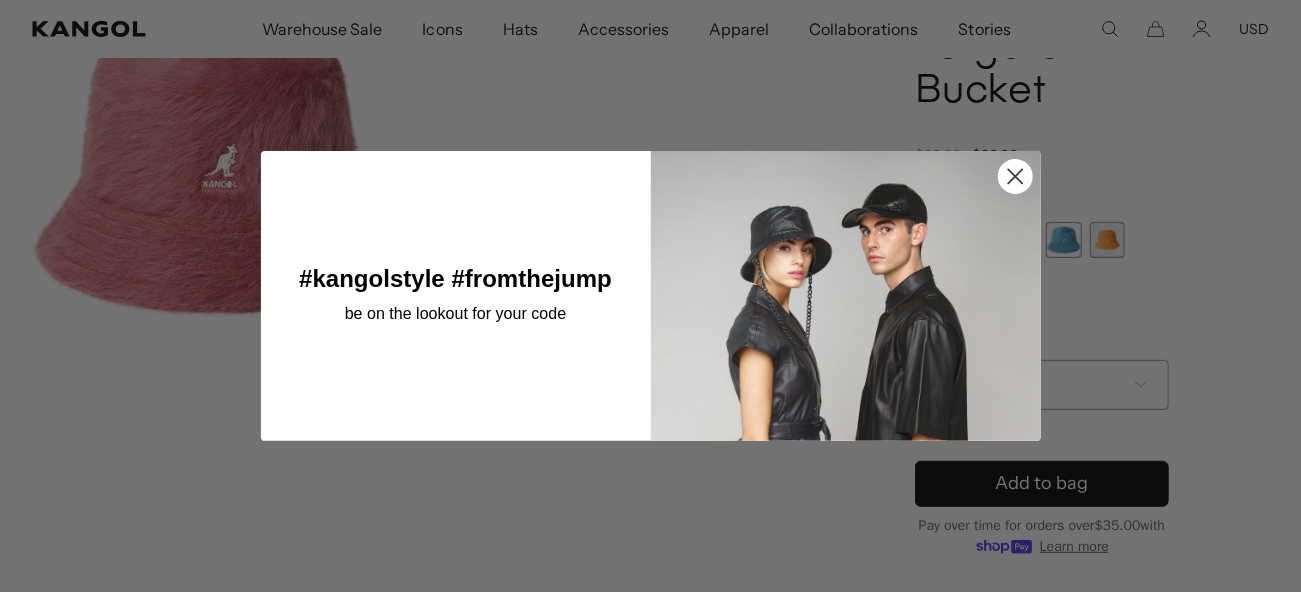 scroll, scrollTop: 0, scrollLeft: 0, axis: both 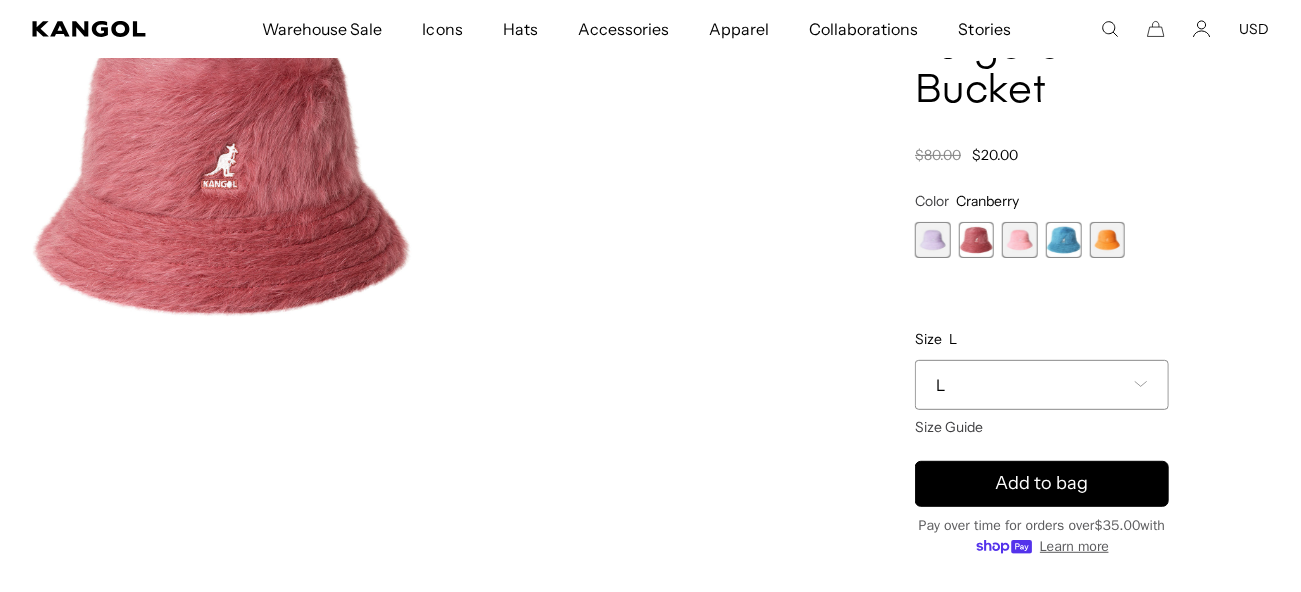 click on "L" at bounding box center (1042, 385) 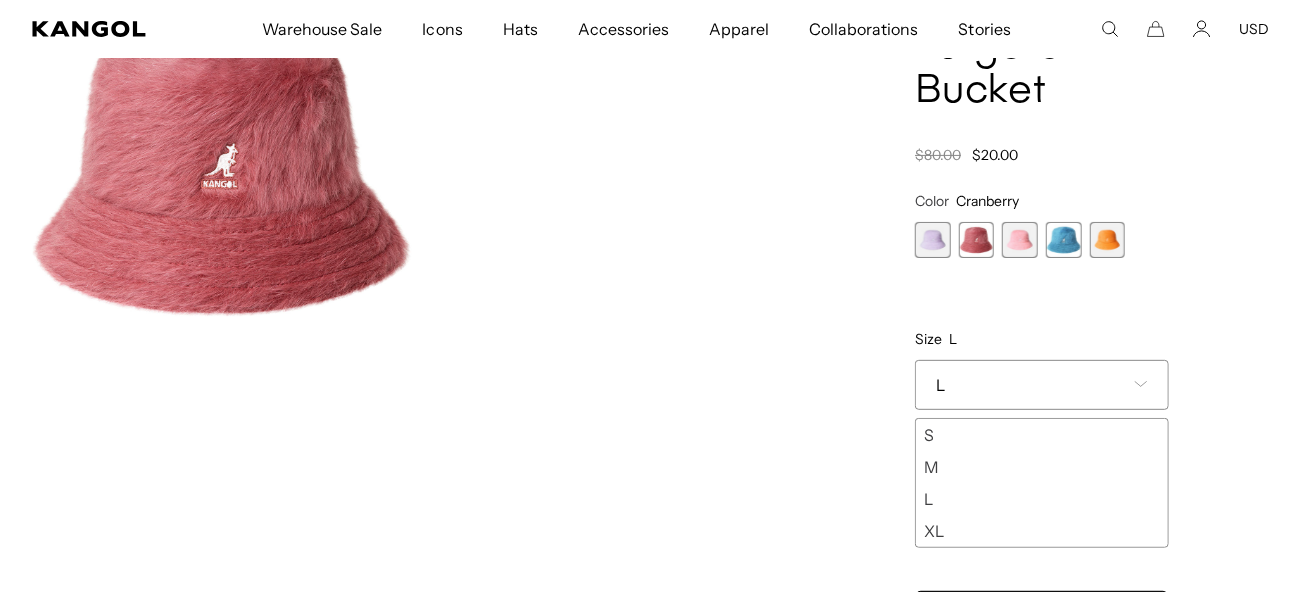 click on "S" at bounding box center [1042, 435] 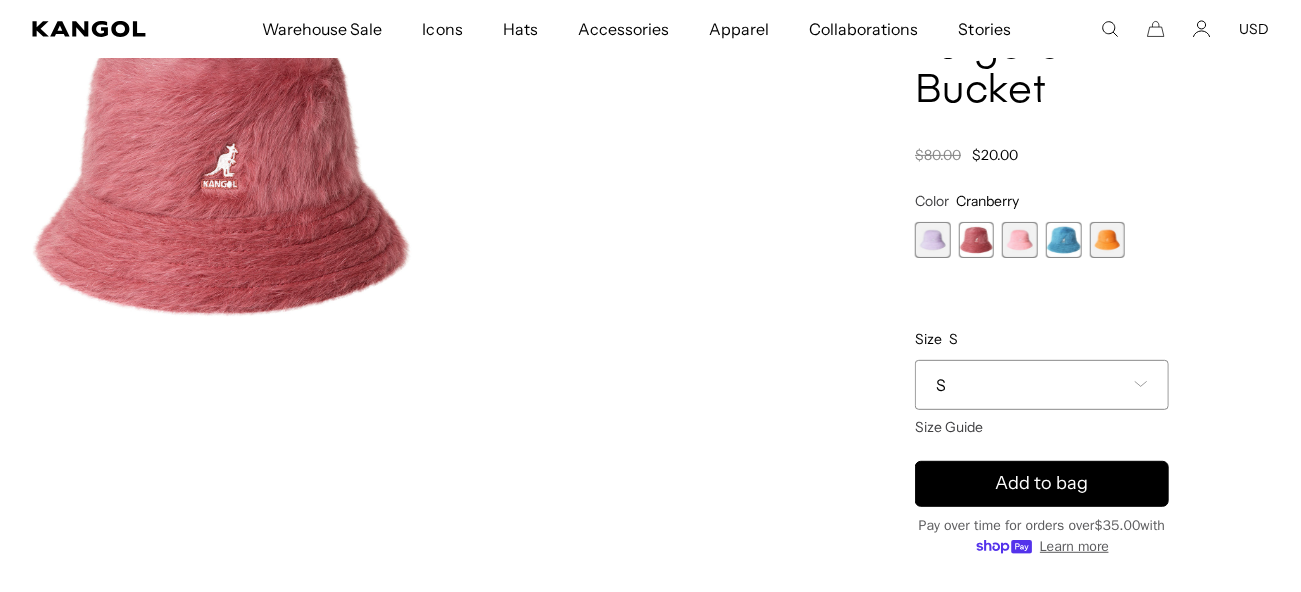 scroll, scrollTop: 0, scrollLeft: 0, axis: both 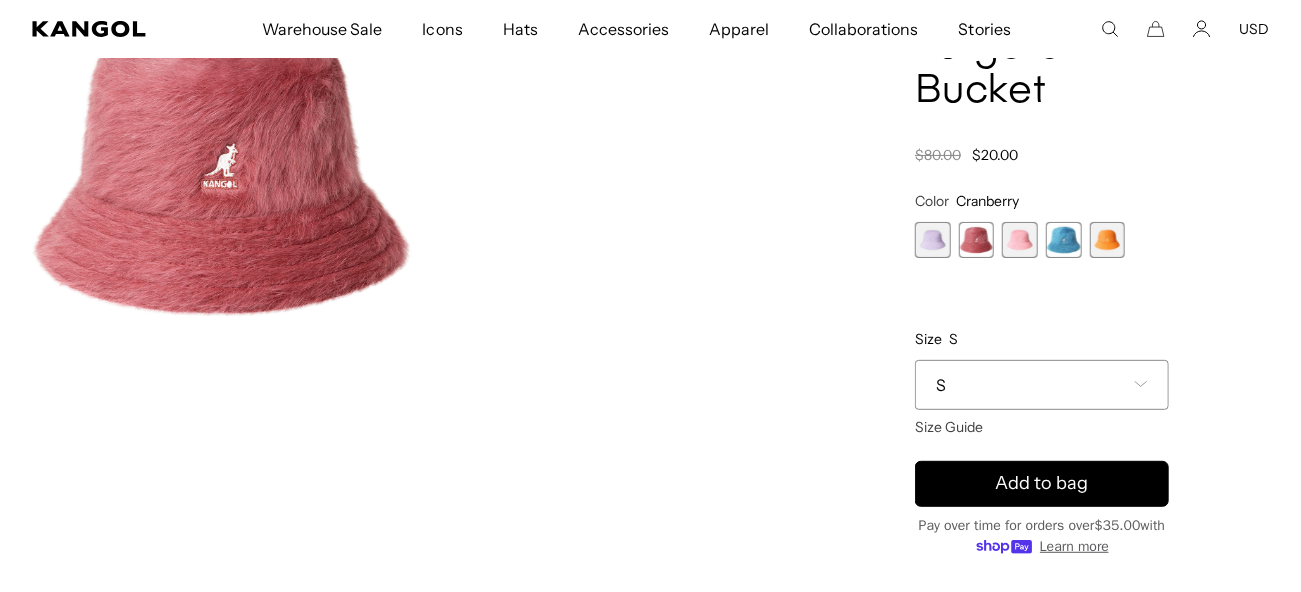 click at bounding box center (1108, 240) 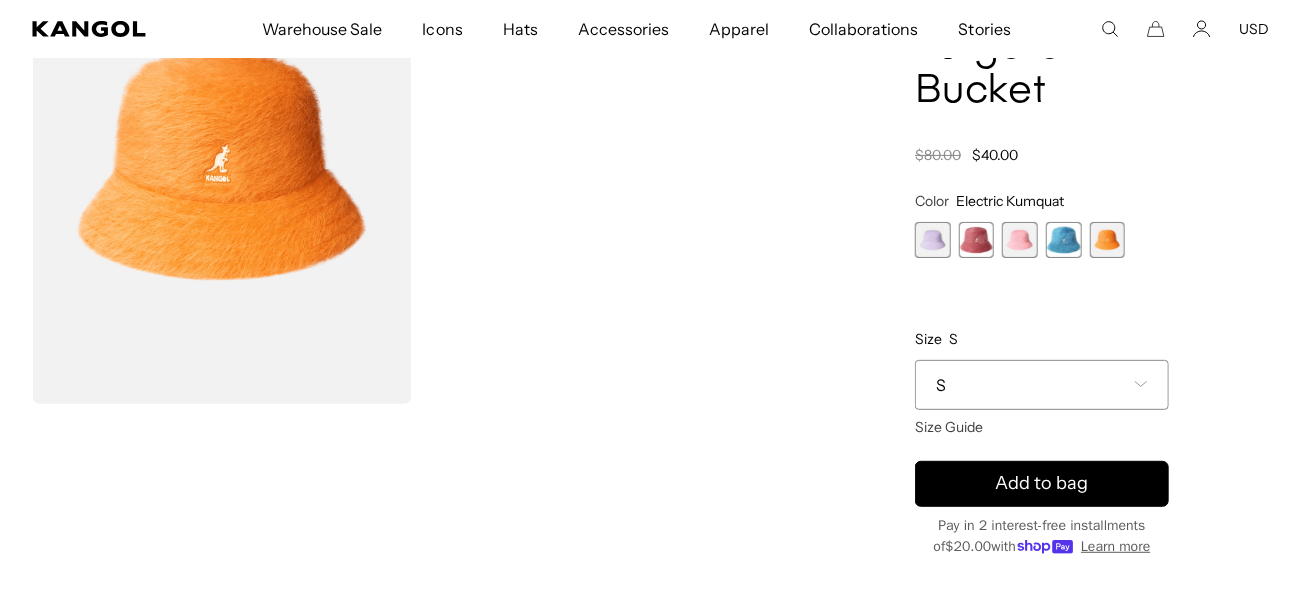 scroll, scrollTop: 0, scrollLeft: 411, axis: horizontal 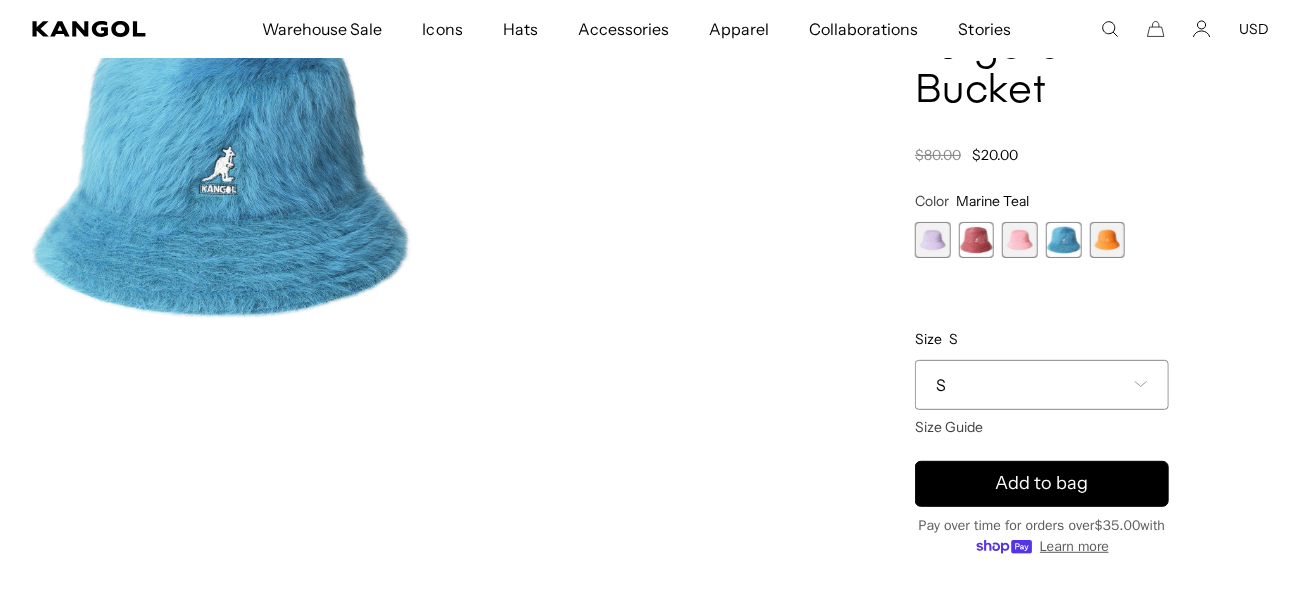 click at bounding box center (1020, 240) 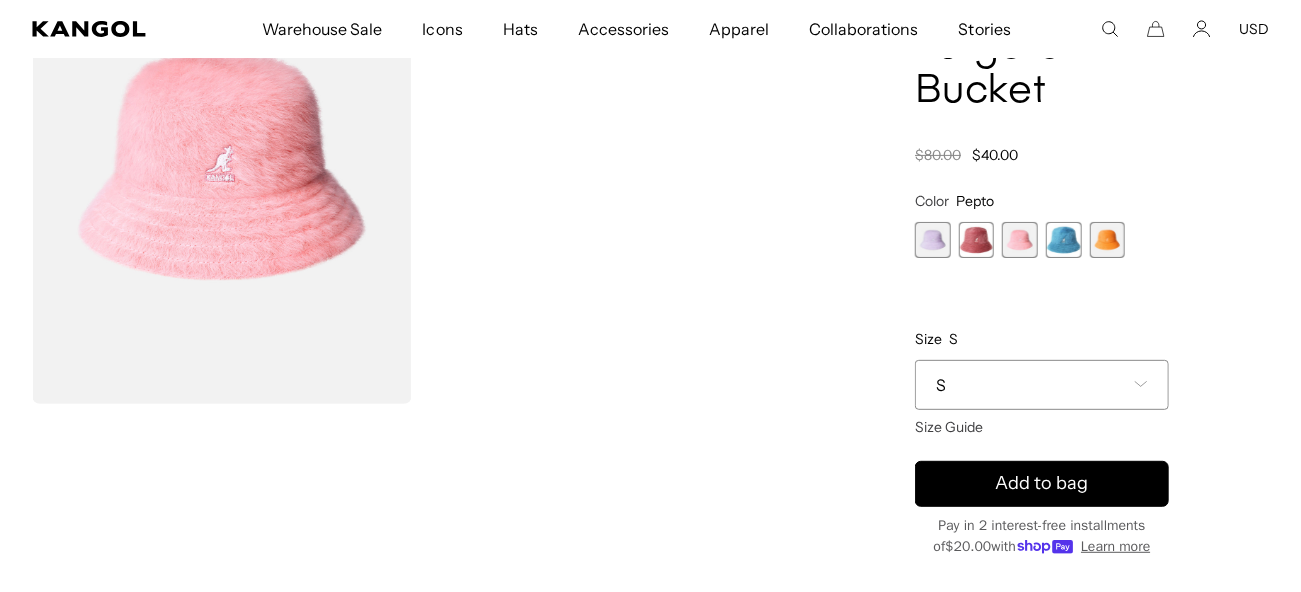 scroll, scrollTop: 0, scrollLeft: 411, axis: horizontal 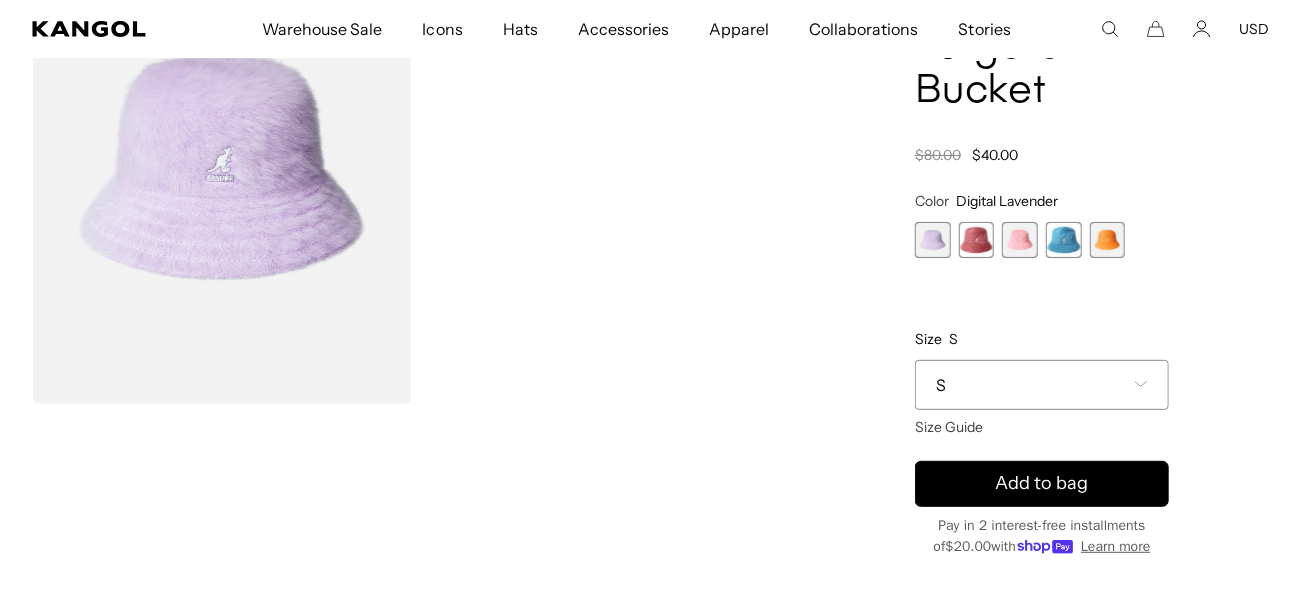 click at bounding box center (977, 240) 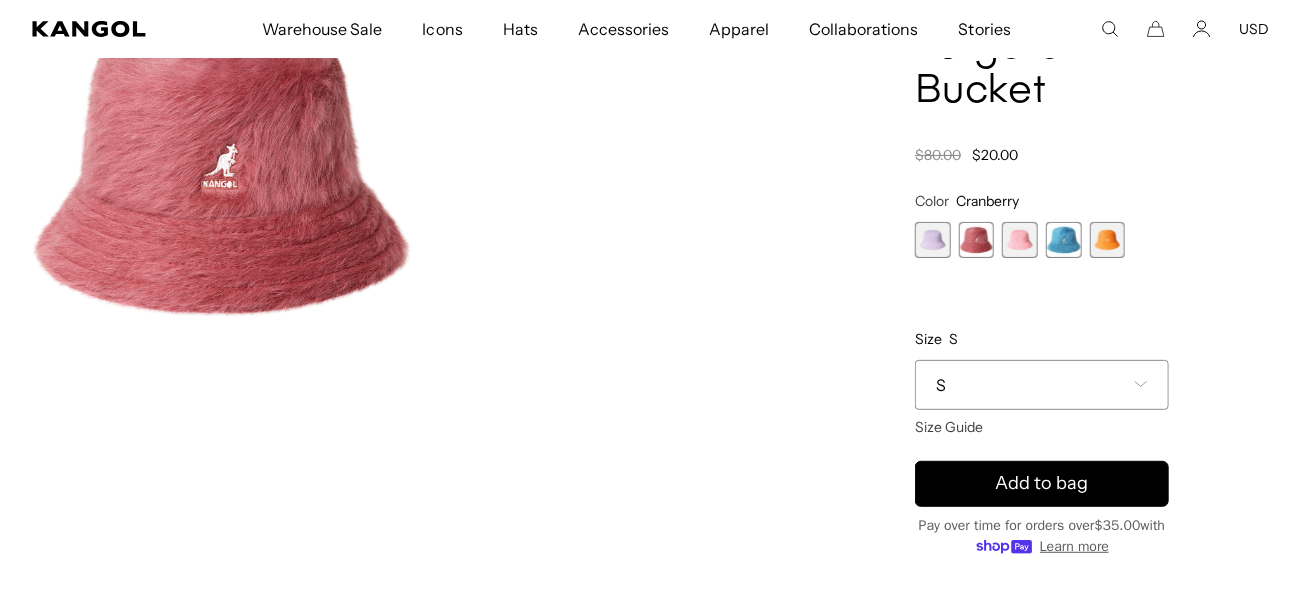 scroll, scrollTop: 0, scrollLeft: 0, axis: both 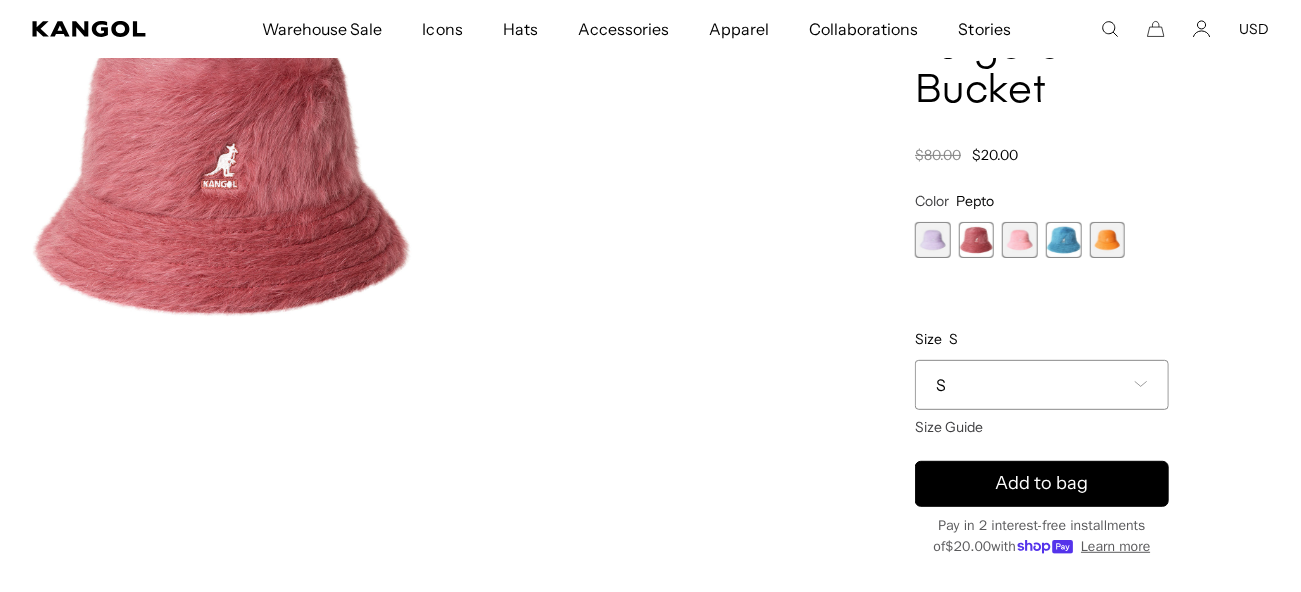click at bounding box center [1020, 240] 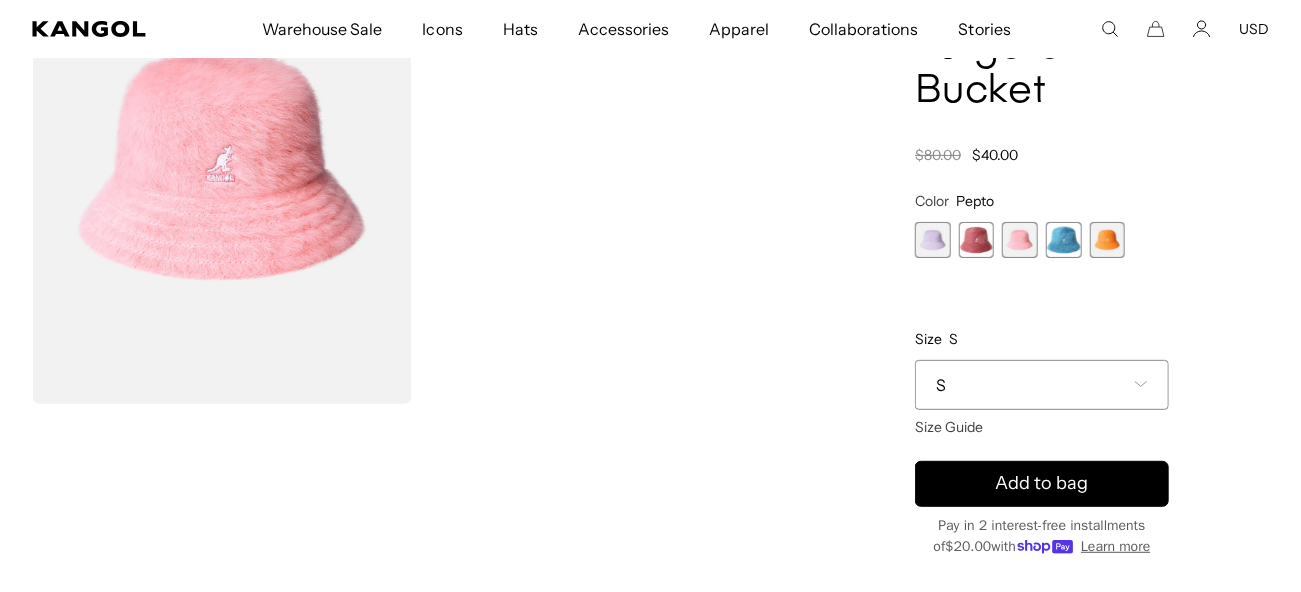 click at bounding box center (977, 240) 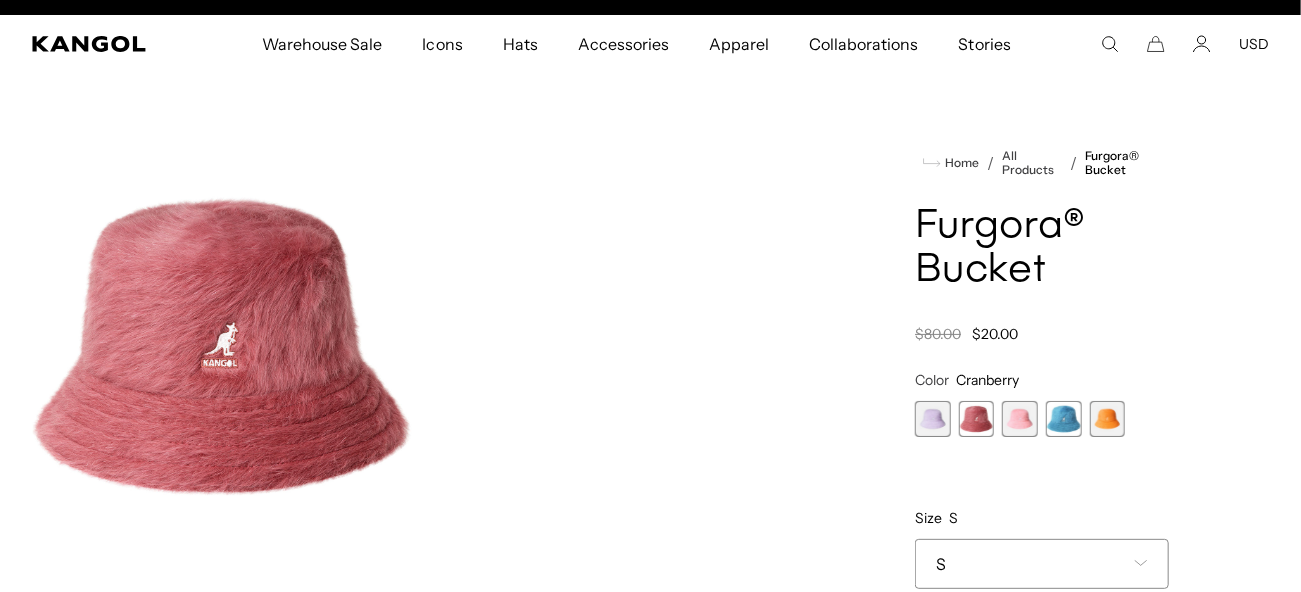 scroll, scrollTop: 0, scrollLeft: 0, axis: both 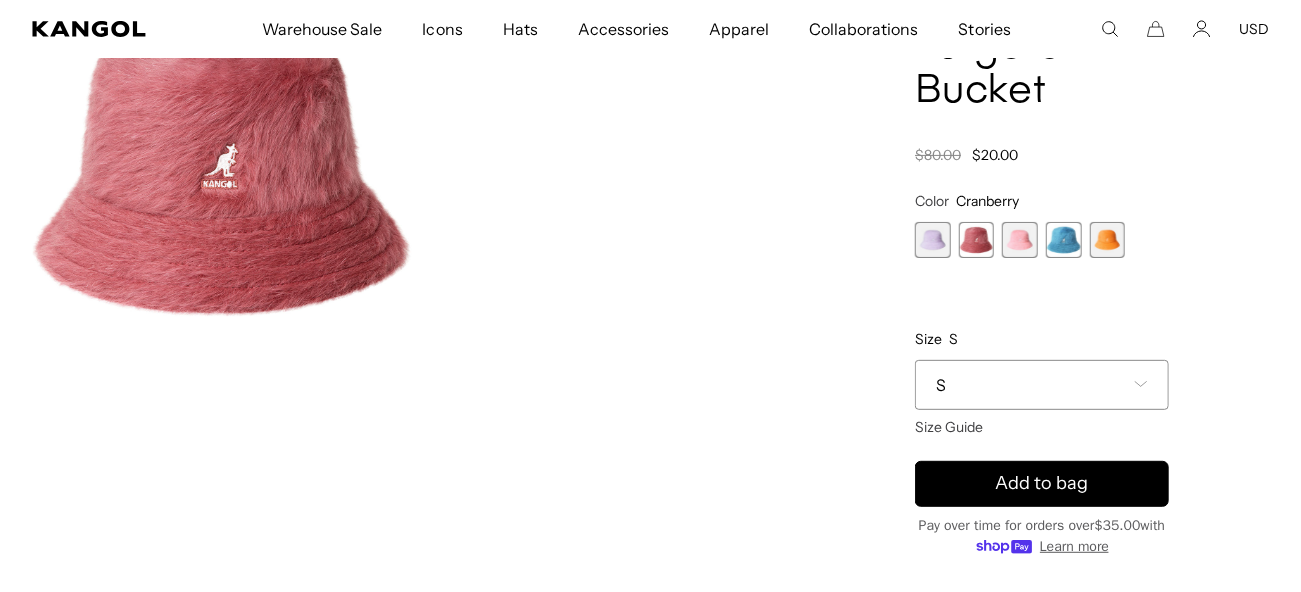 click at bounding box center (1020, 240) 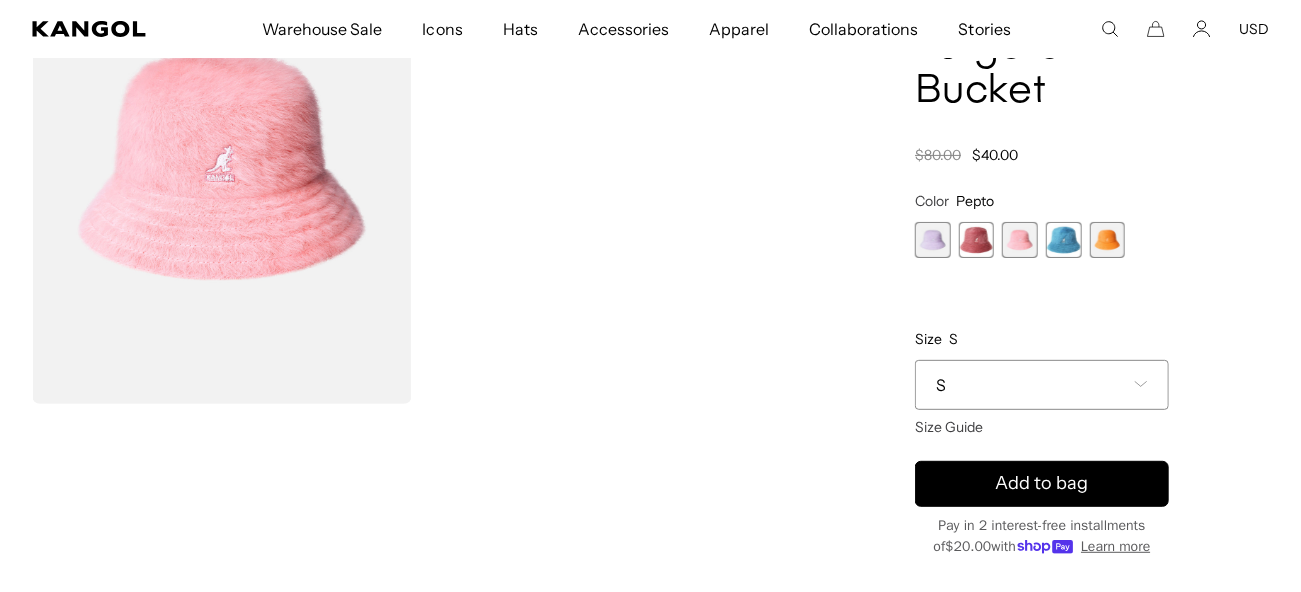 scroll, scrollTop: 0, scrollLeft: 0, axis: both 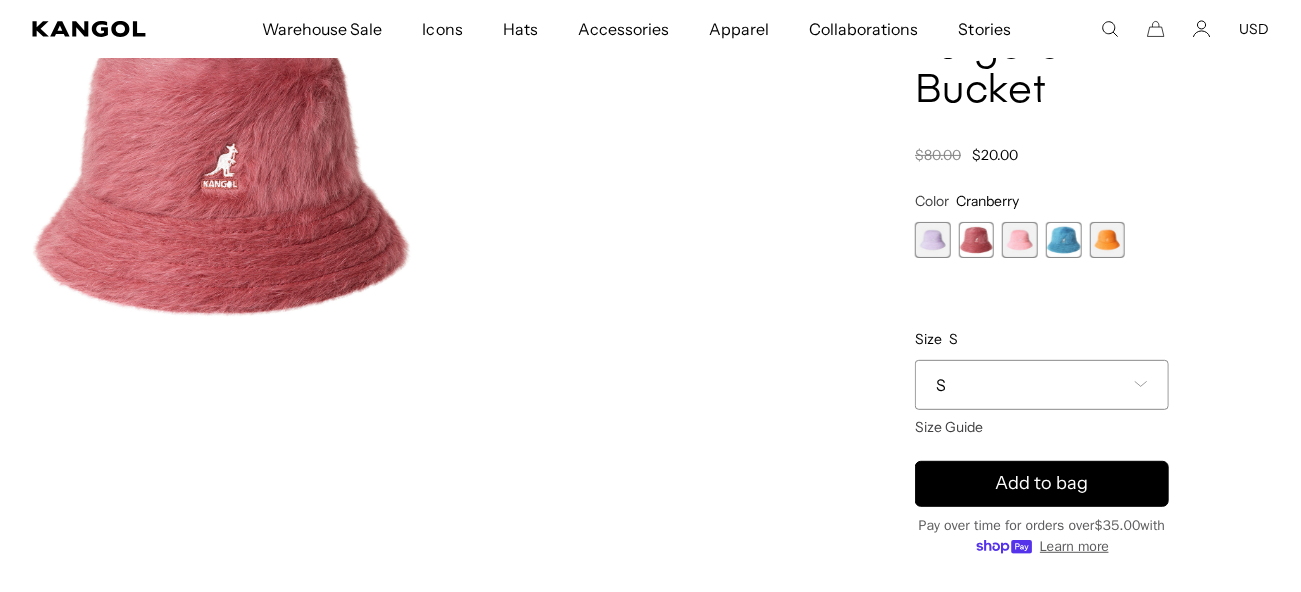 drag, startPoint x: 1053, startPoint y: 151, endPoint x: 827, endPoint y: 149, distance: 226.00885 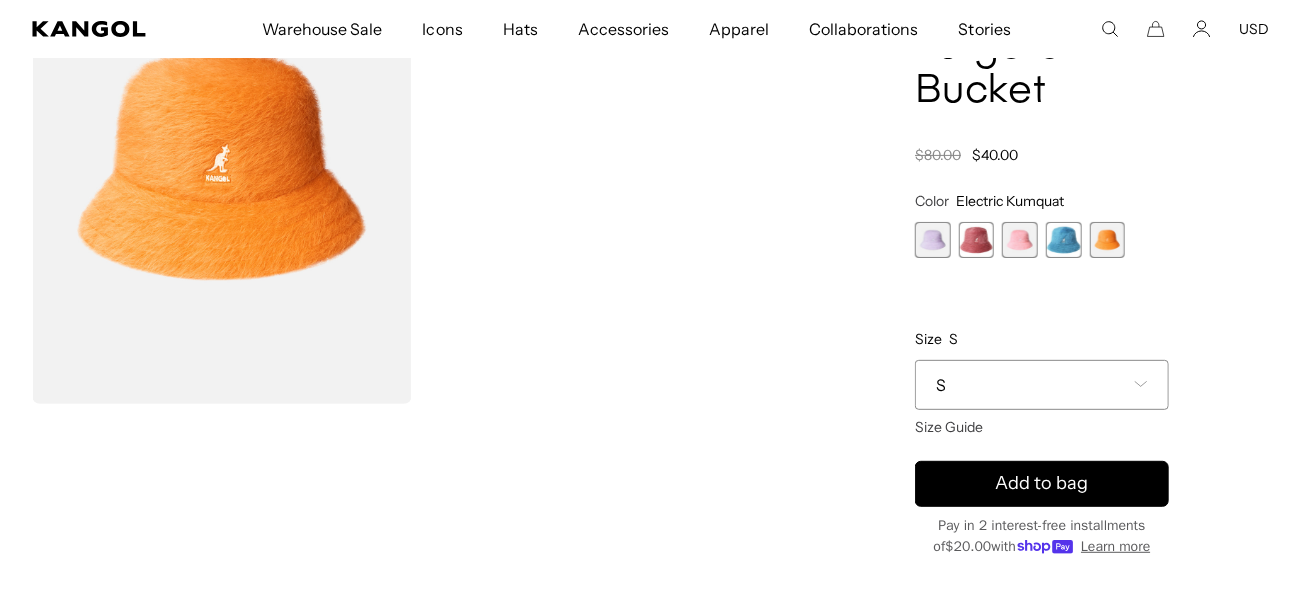 click at bounding box center [1064, 240] 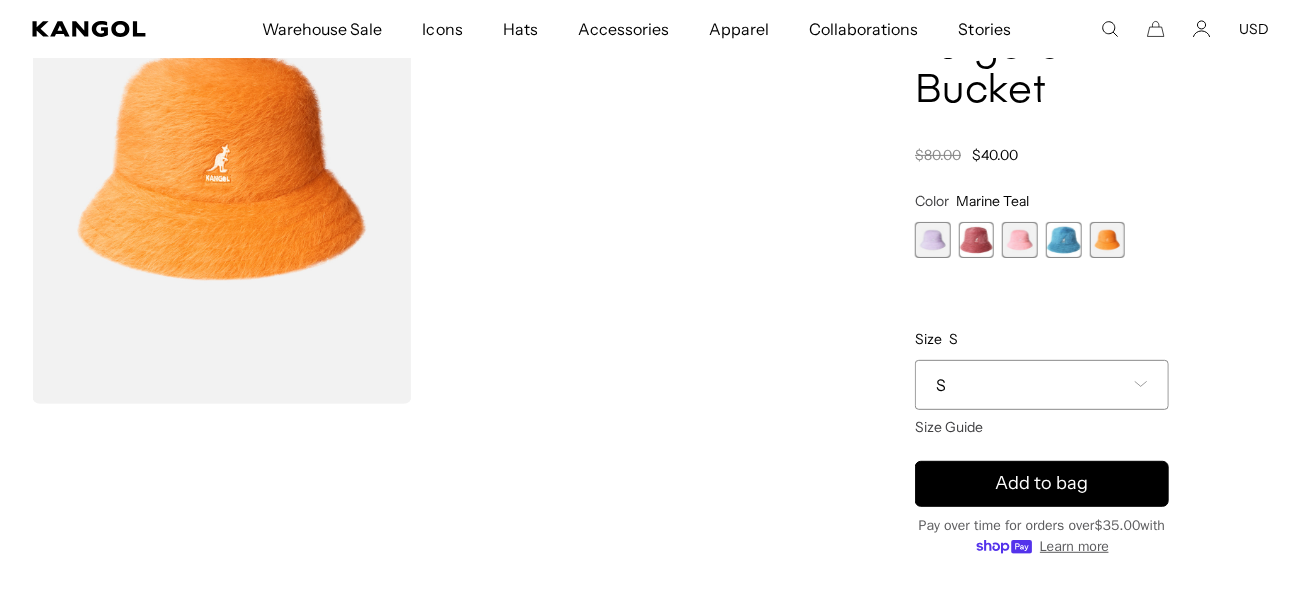 scroll, scrollTop: 0, scrollLeft: 411, axis: horizontal 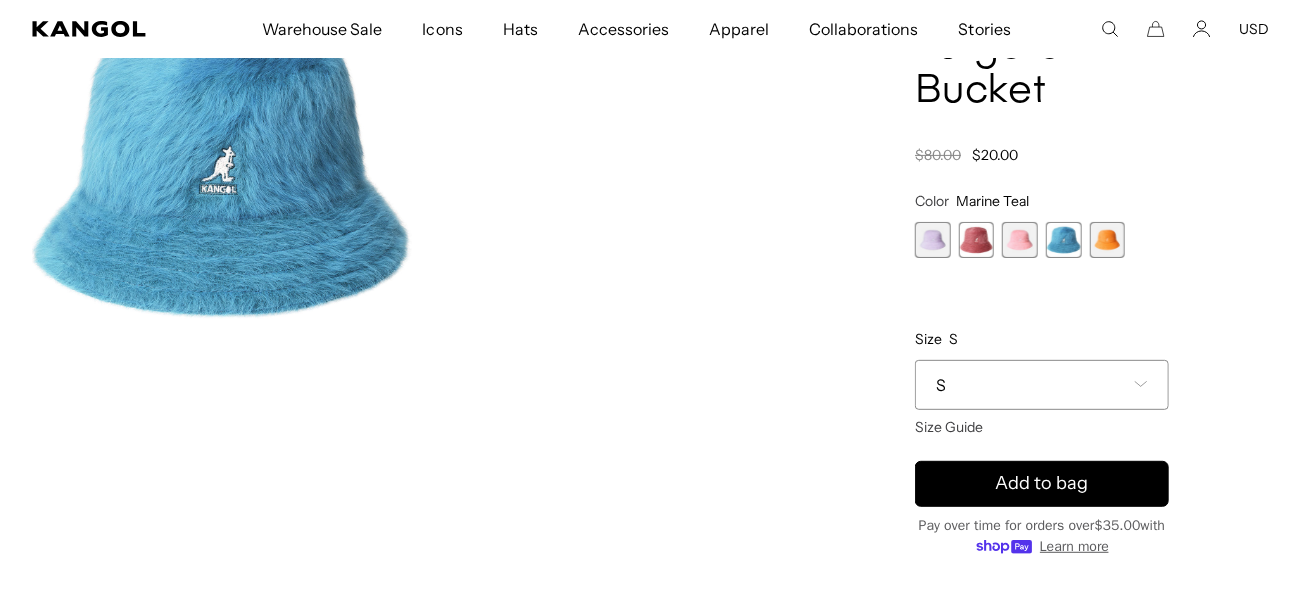 click at bounding box center (1020, 240) 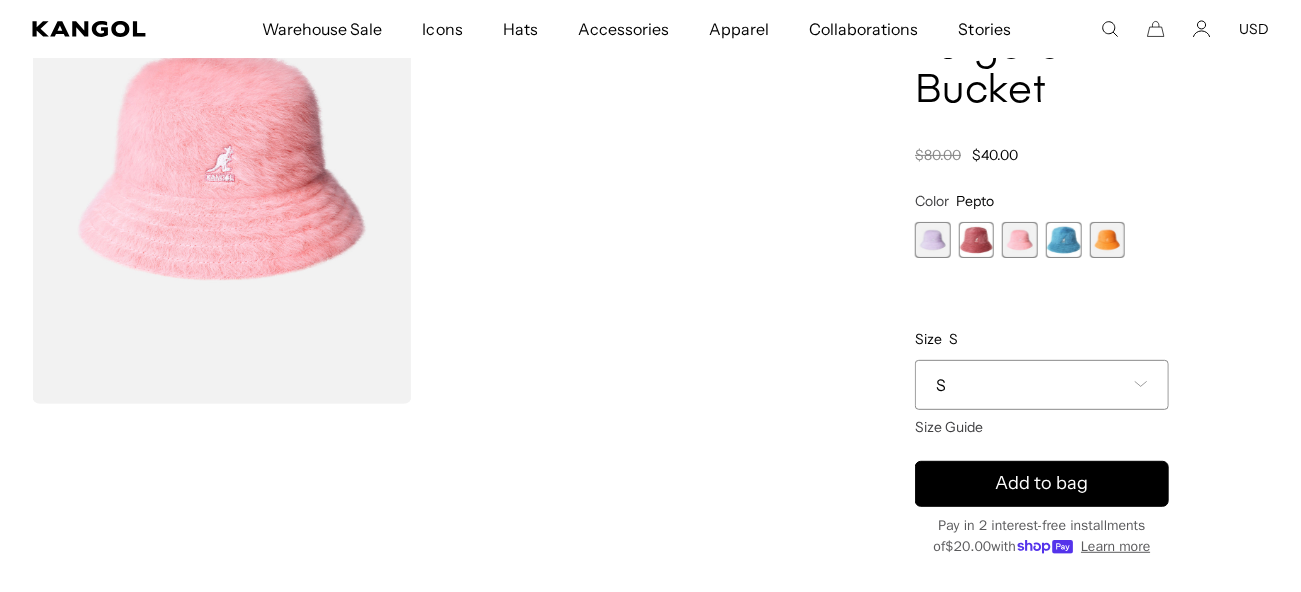 click at bounding box center (977, 240) 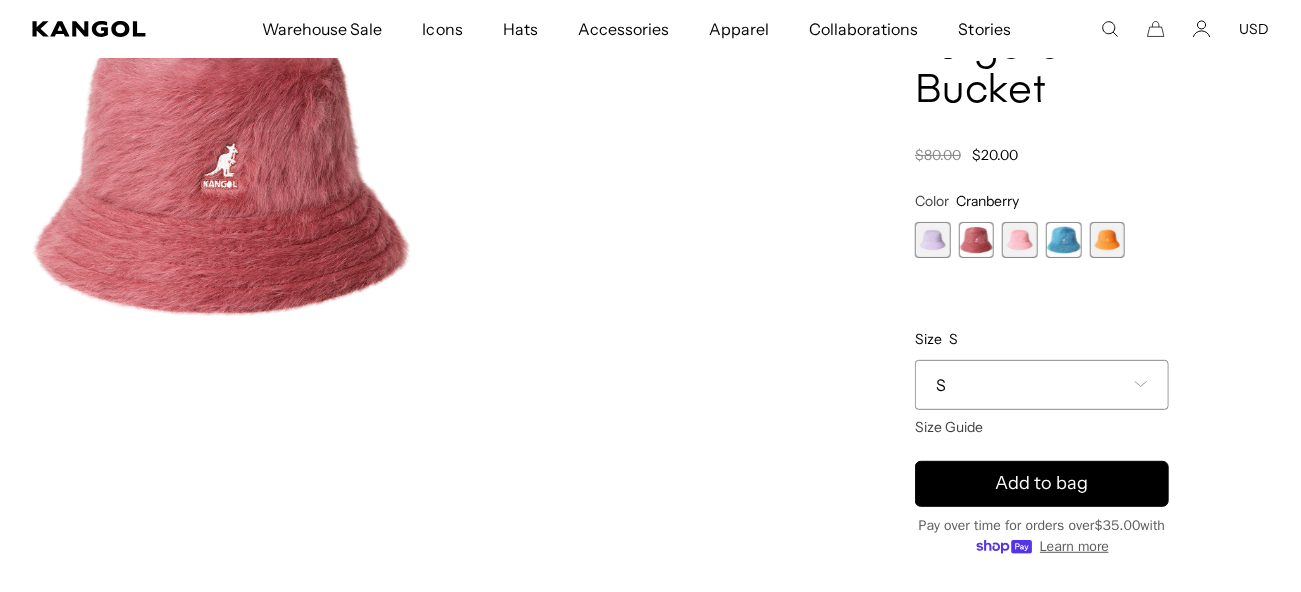 drag, startPoint x: 1193, startPoint y: 215, endPoint x: 1202, endPoint y: 220, distance: 10.29563 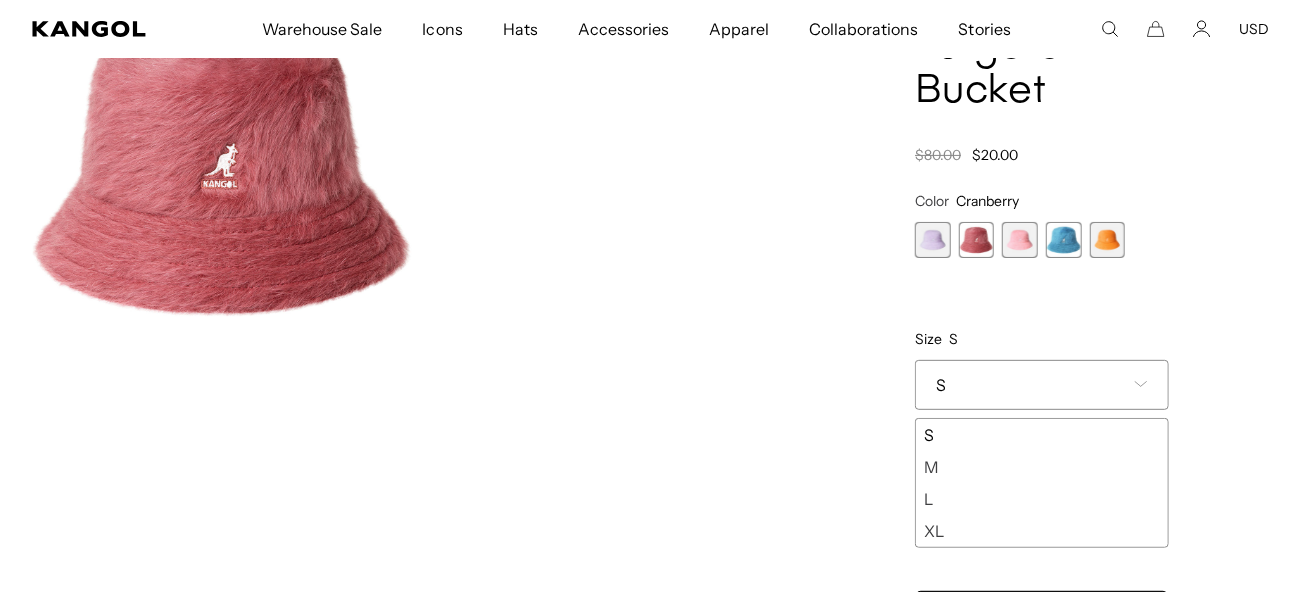 scroll, scrollTop: 400, scrollLeft: 0, axis: vertical 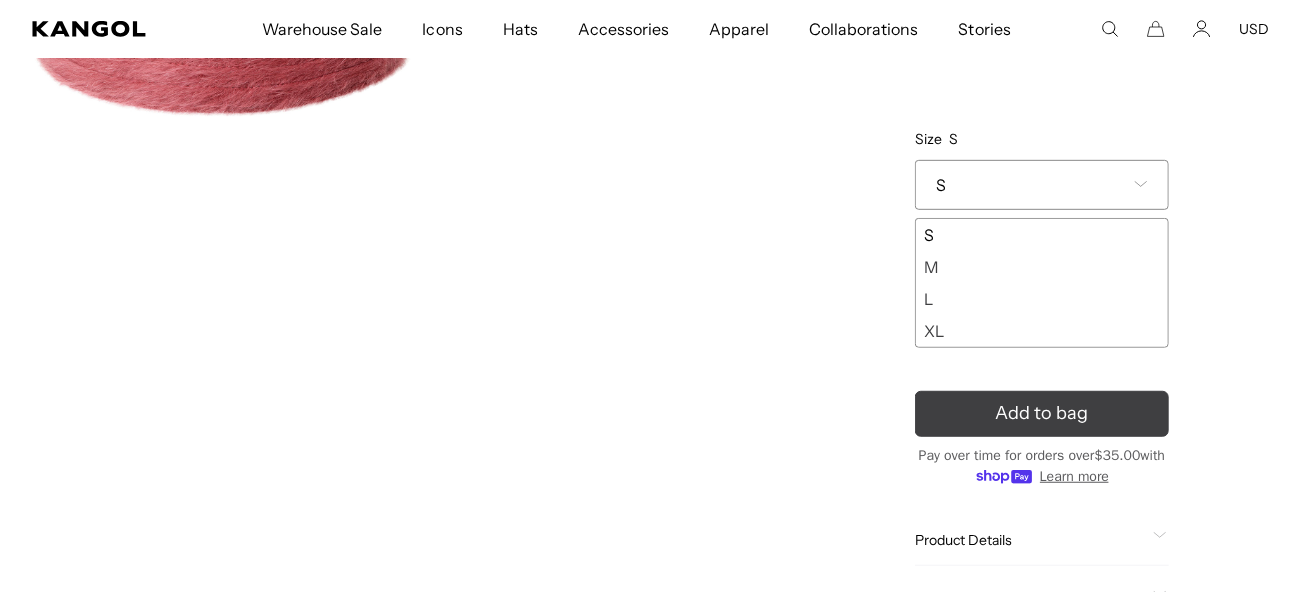 click 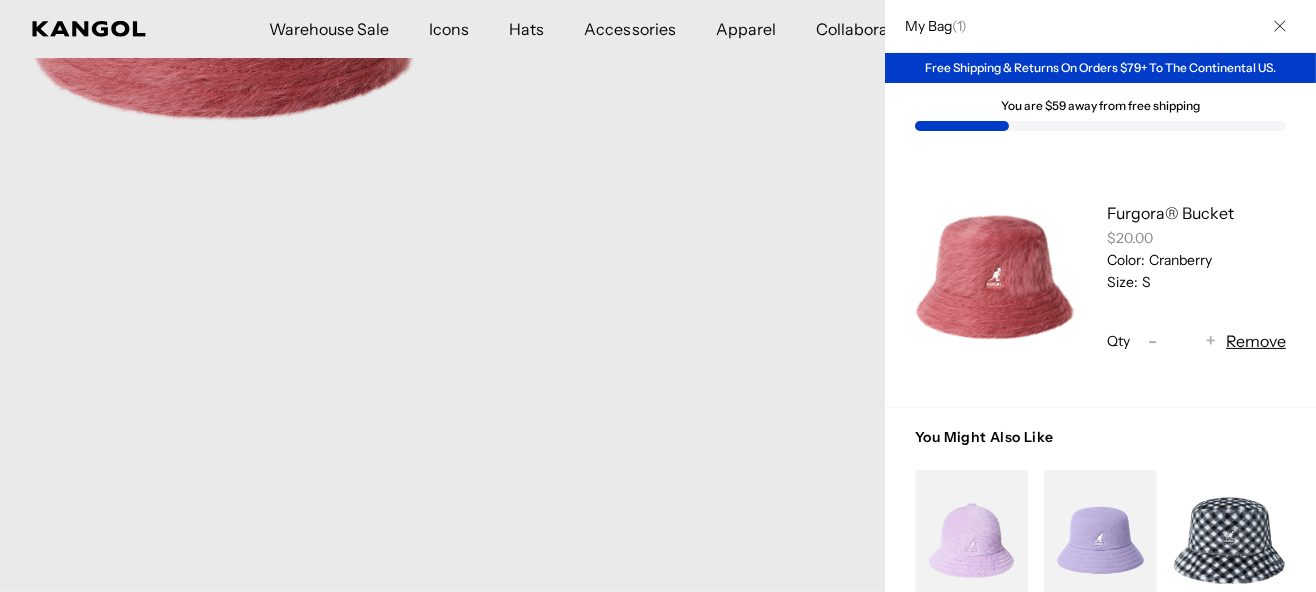 scroll, scrollTop: 0, scrollLeft: 0, axis: both 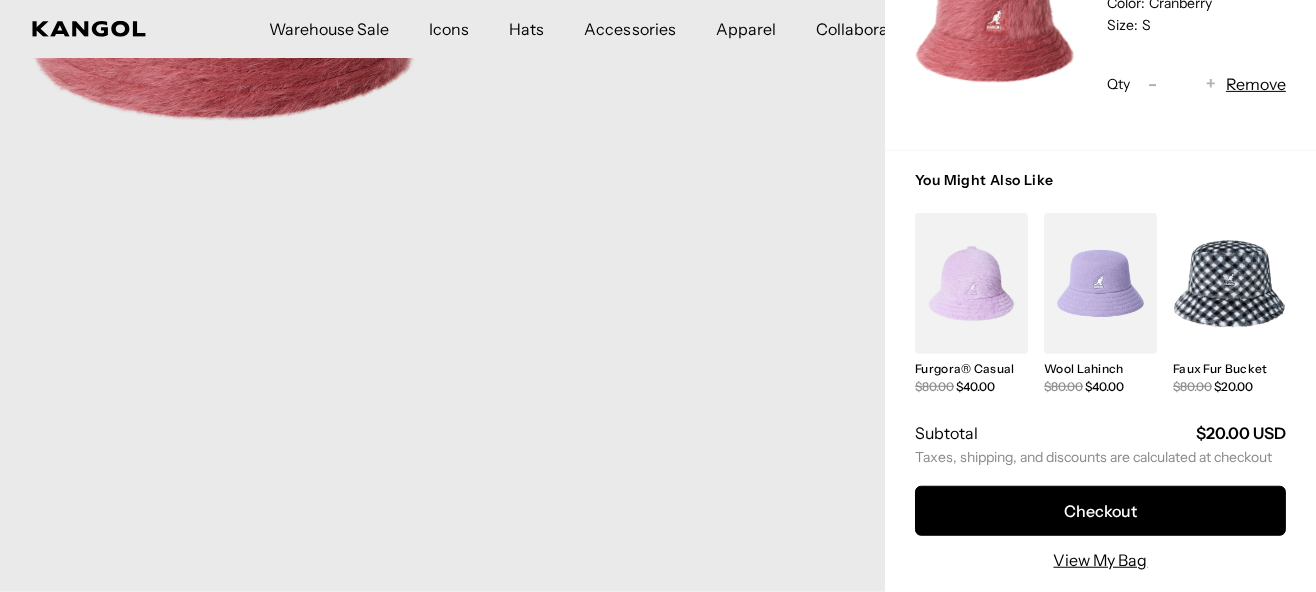 click at bounding box center (1229, 283) 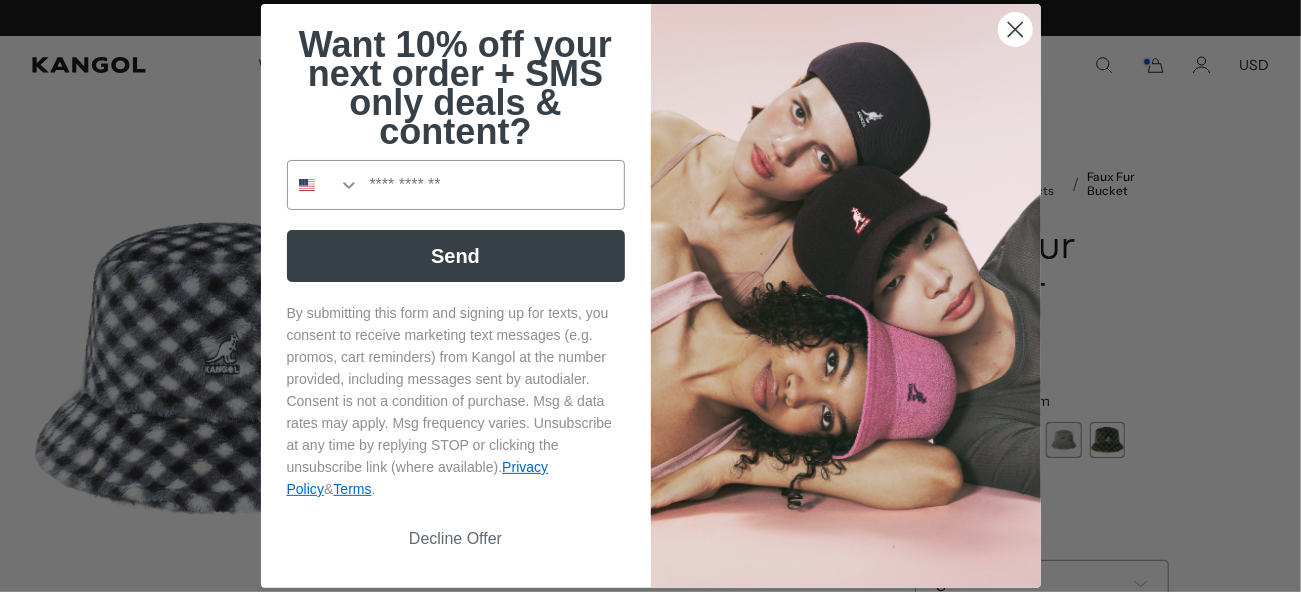 scroll, scrollTop: 0, scrollLeft: 0, axis: both 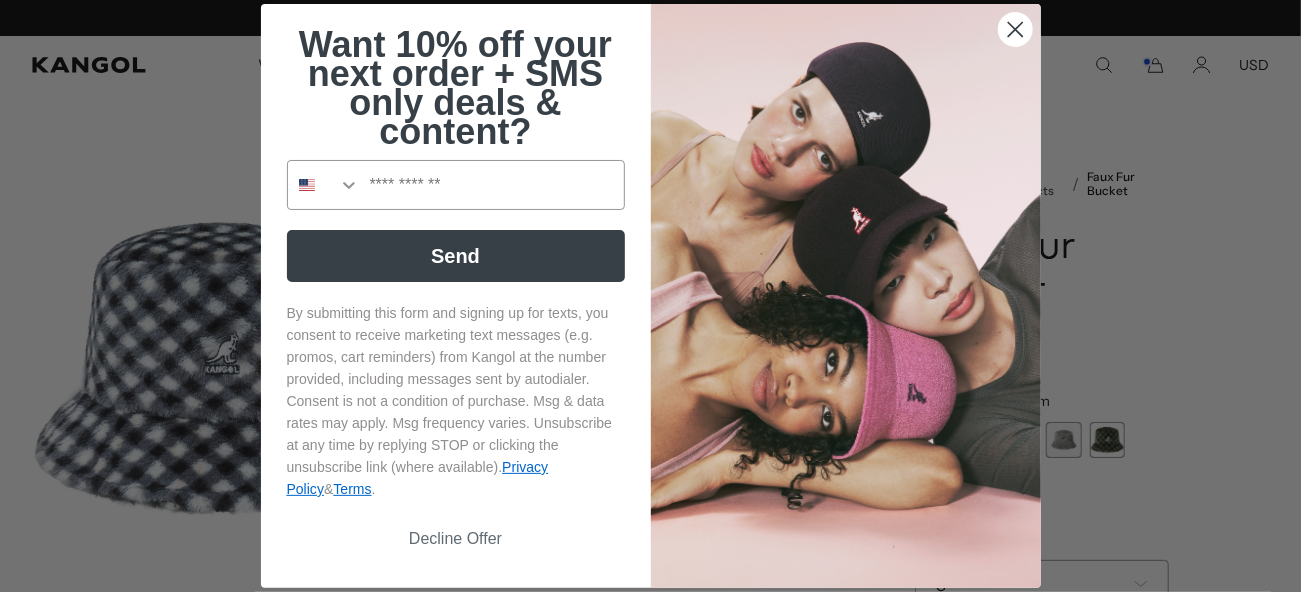 click 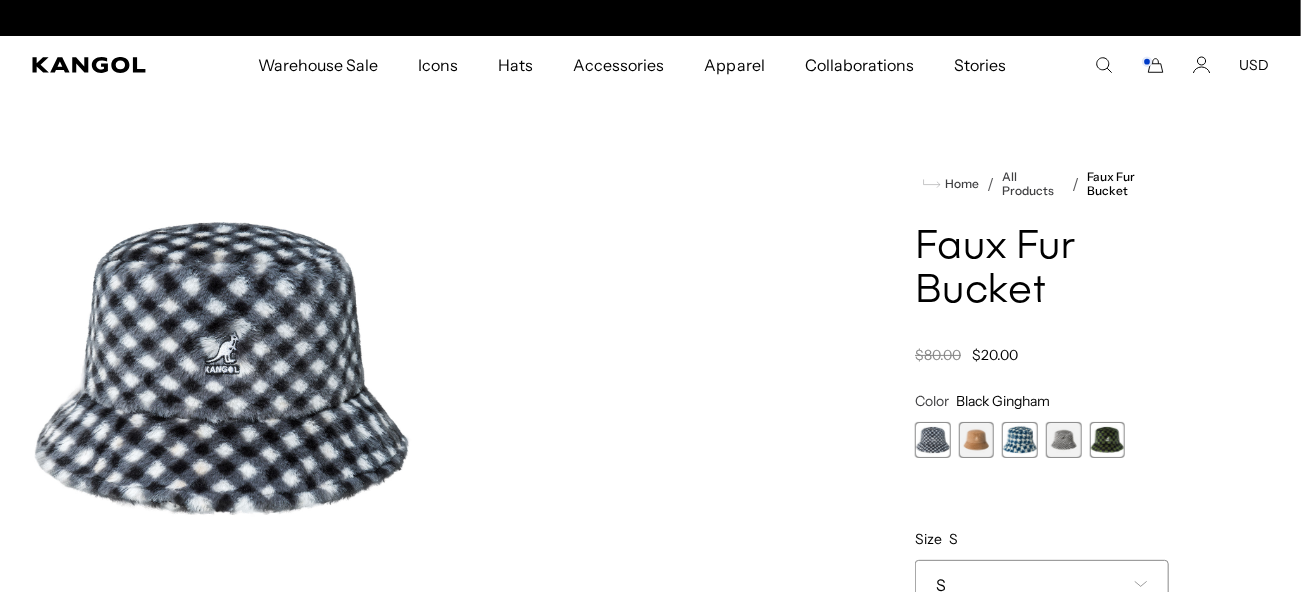 scroll, scrollTop: 0, scrollLeft: 411, axis: horizontal 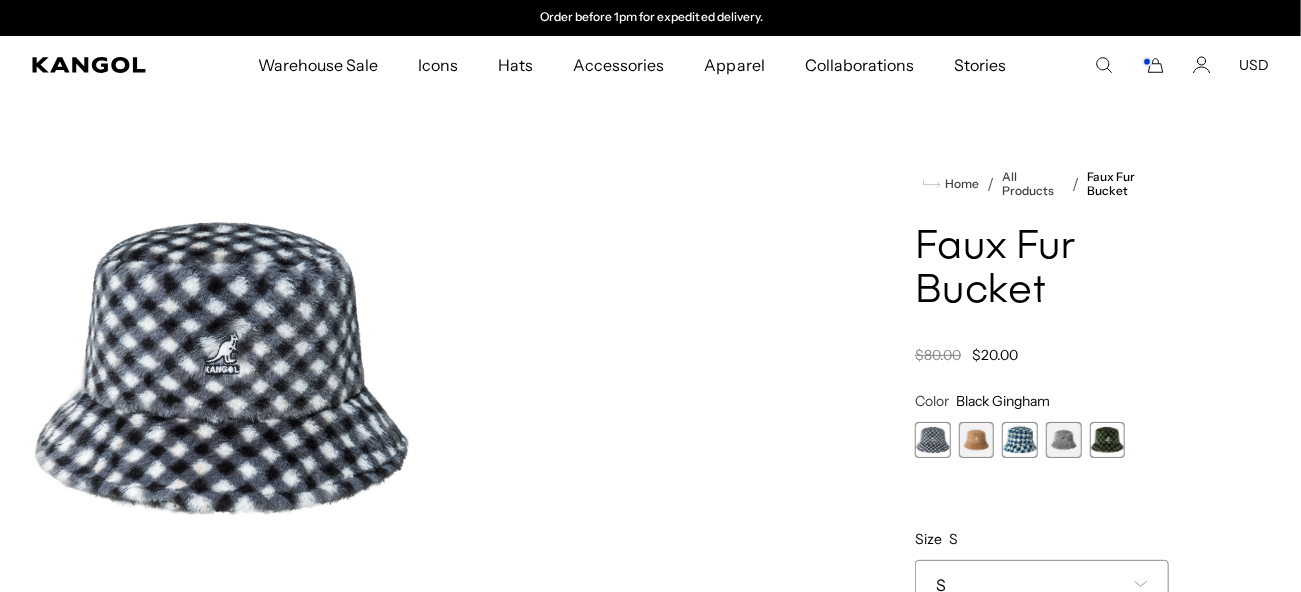 click at bounding box center [1108, 440] 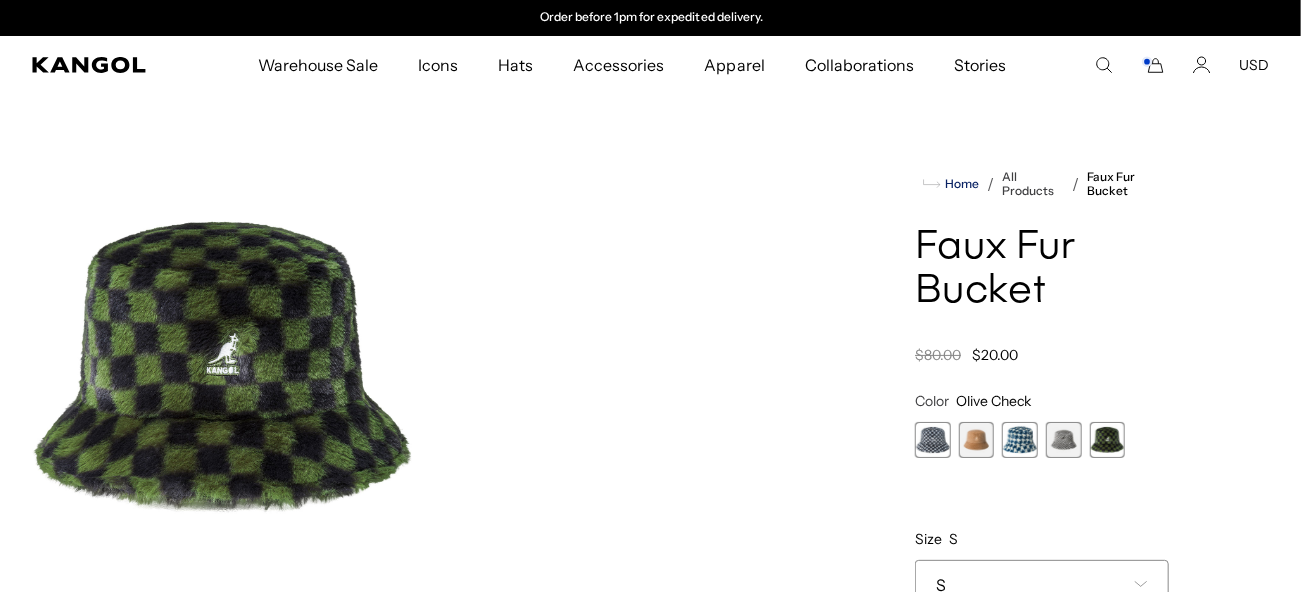 click on "Home" at bounding box center [960, 184] 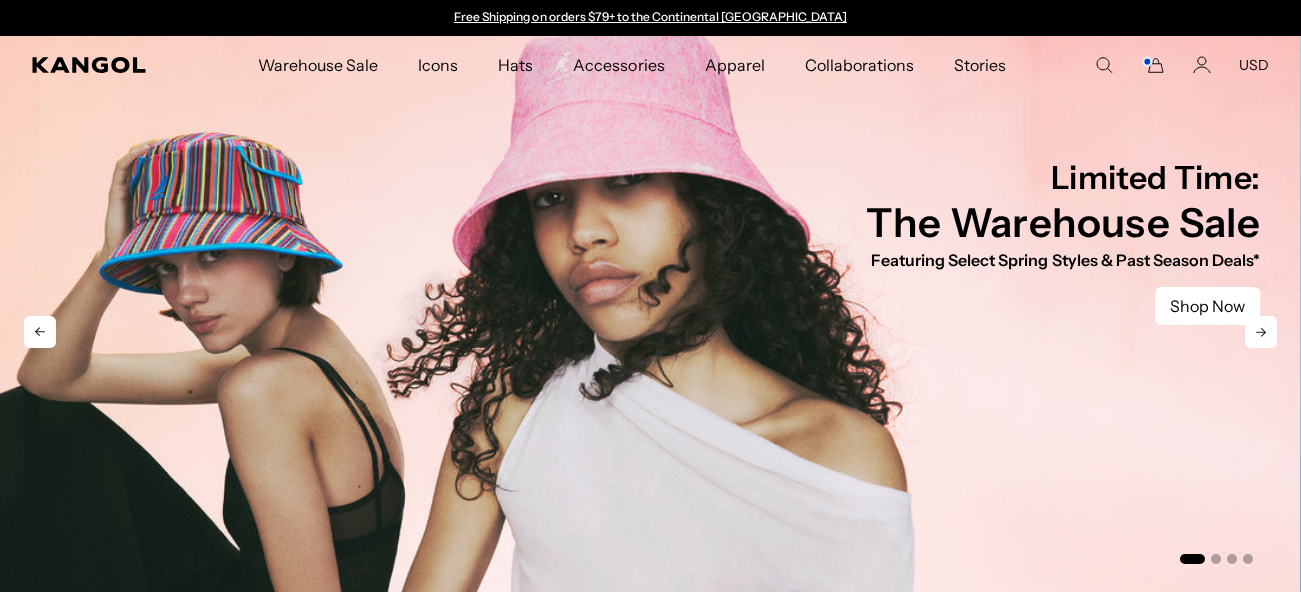 scroll, scrollTop: 0, scrollLeft: 0, axis: both 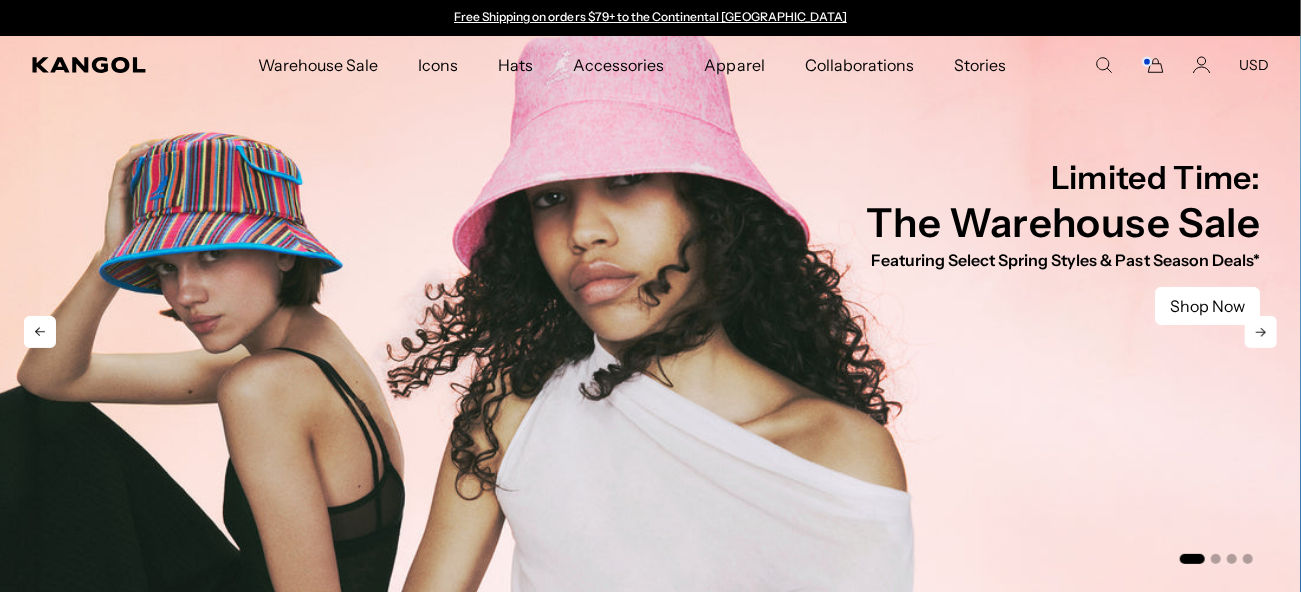 click at bounding box center (649, 316) 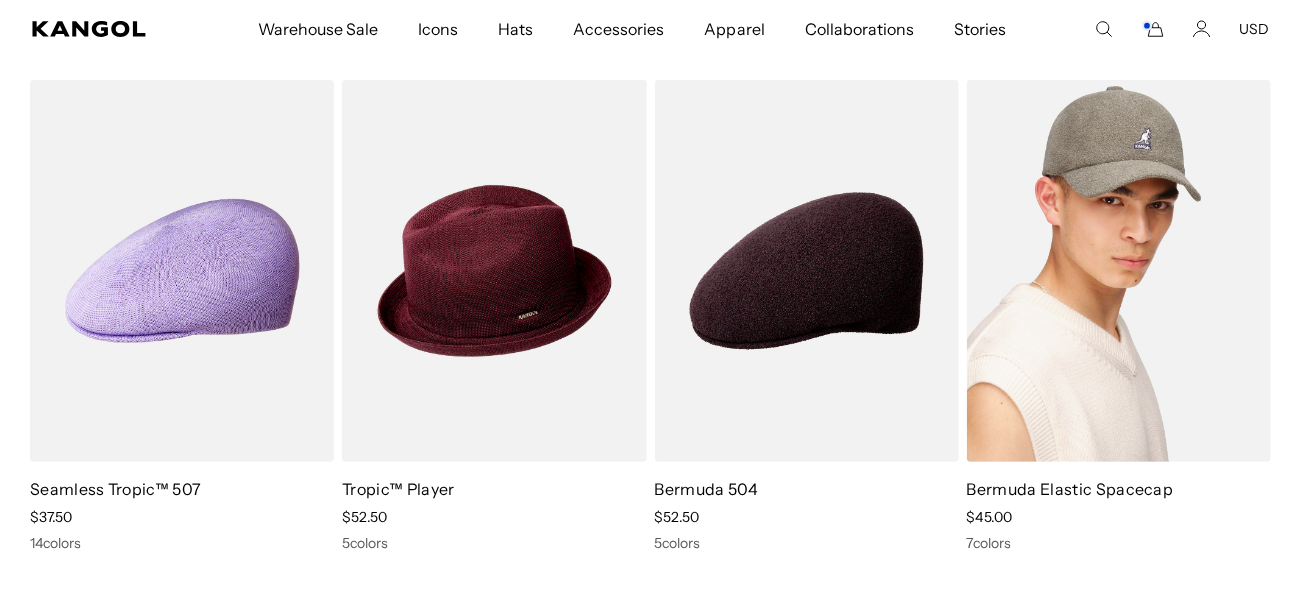 scroll, scrollTop: 0, scrollLeft: 0, axis: both 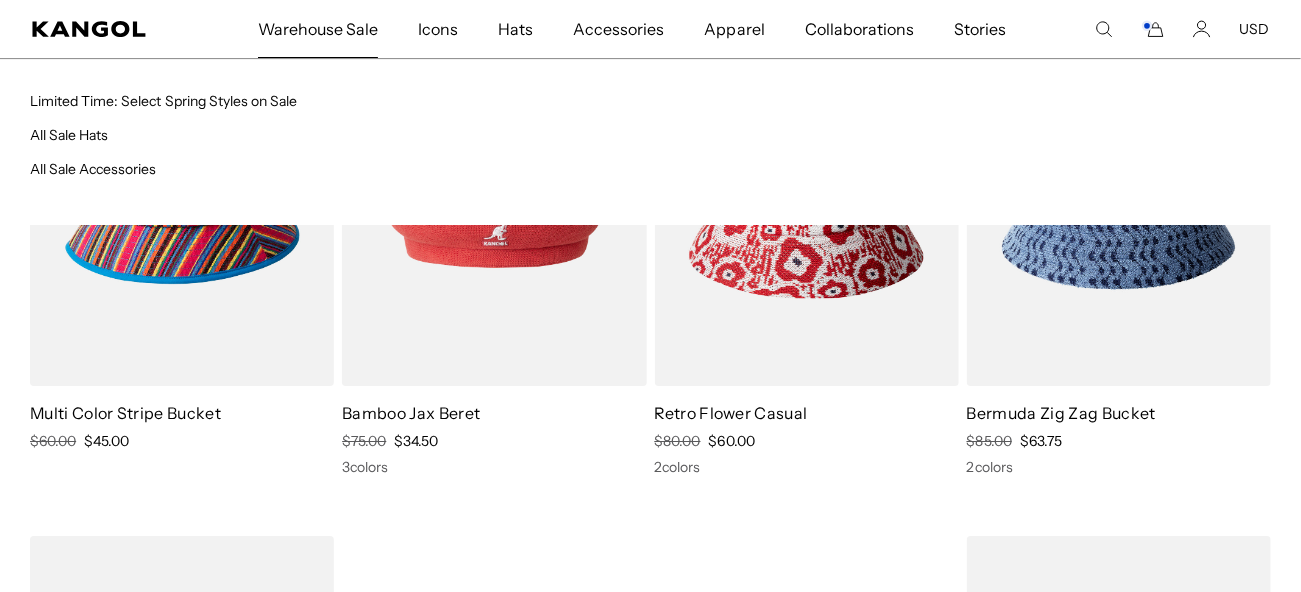 click on "Warehouse Sale" at bounding box center [318, 29] 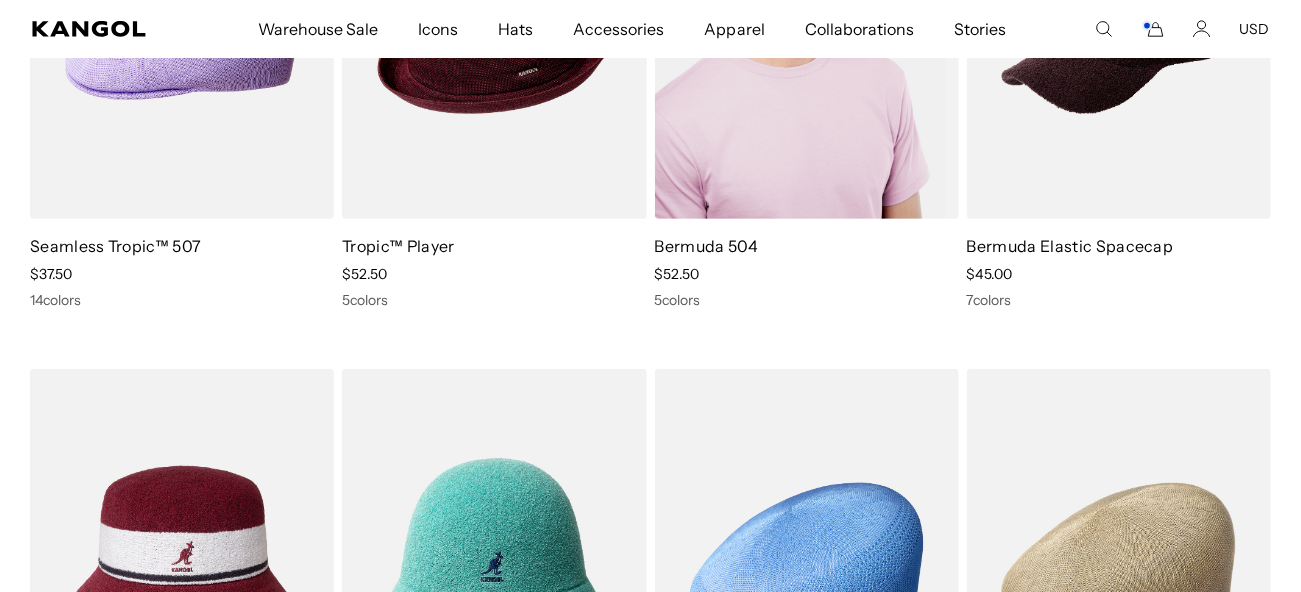 scroll, scrollTop: 200, scrollLeft: 0, axis: vertical 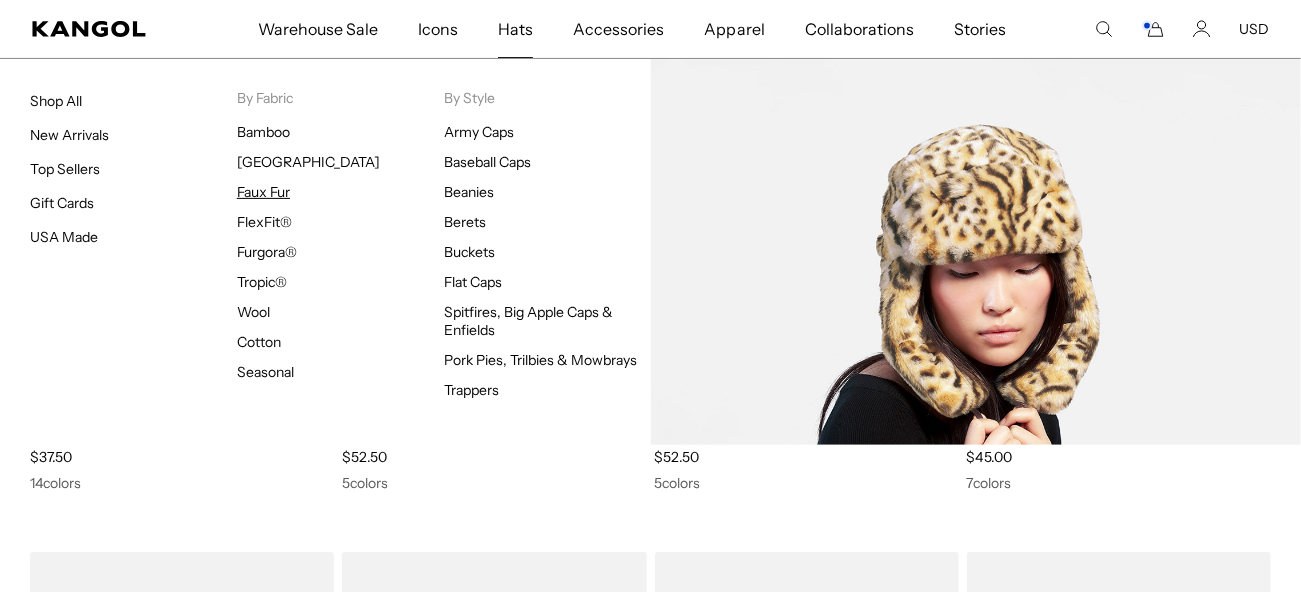 click on "Faux Fur" at bounding box center [263, 192] 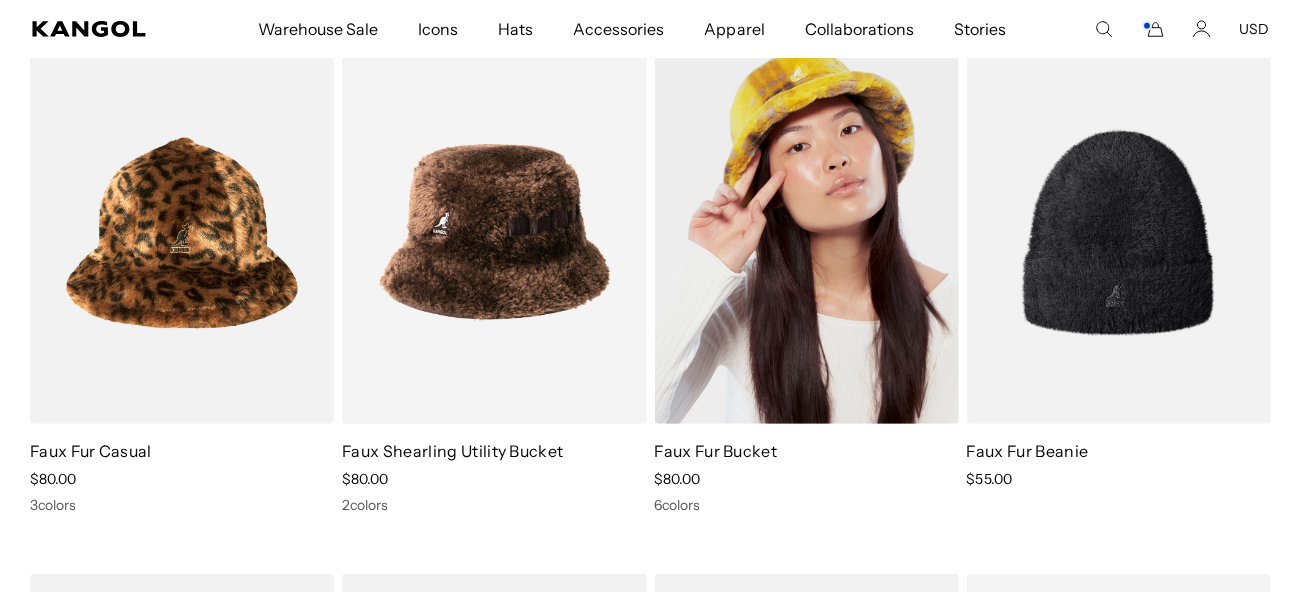 scroll, scrollTop: 200, scrollLeft: 0, axis: vertical 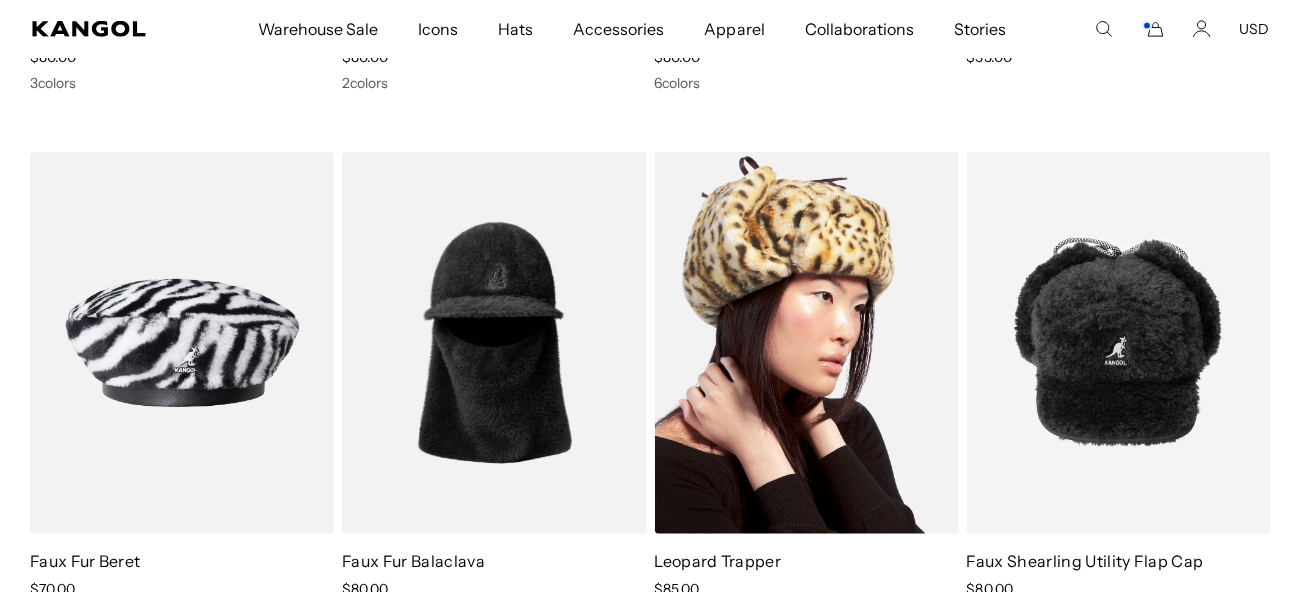 click at bounding box center [807, 343] 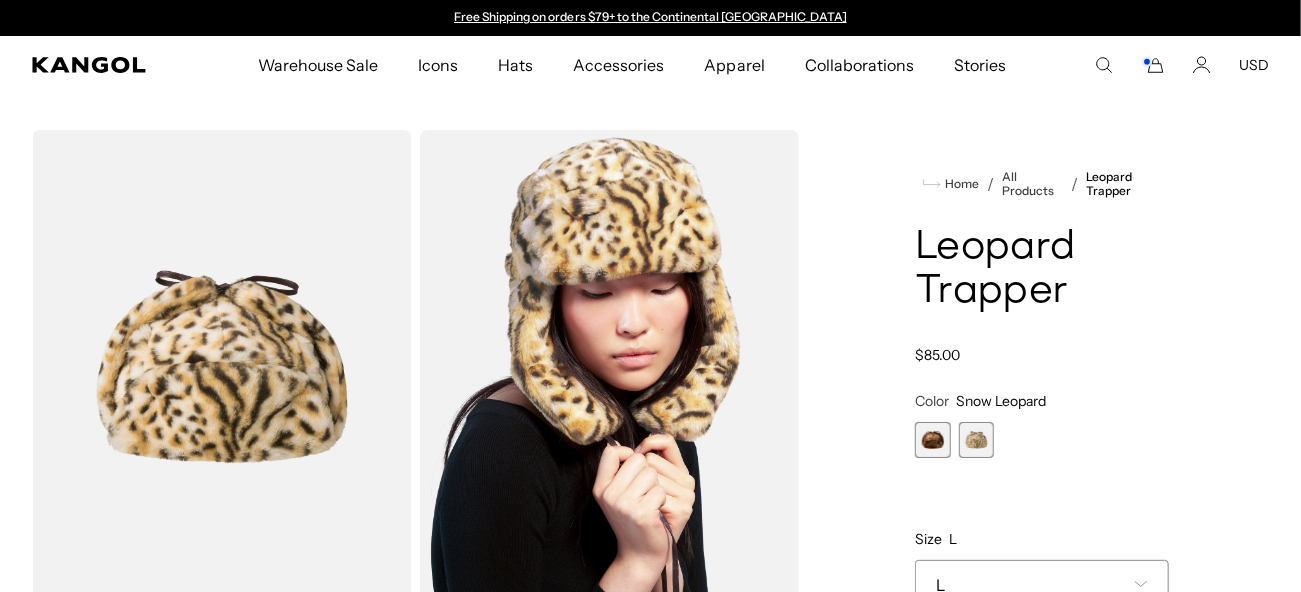scroll, scrollTop: 0, scrollLeft: 0, axis: both 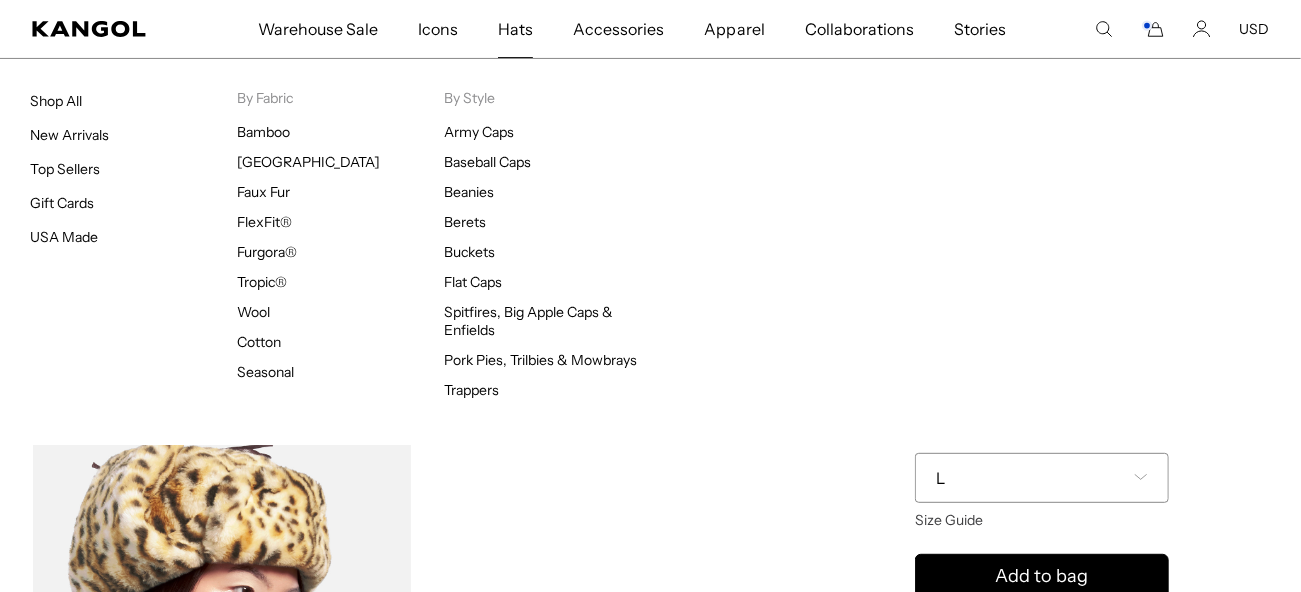 click on "Hats" at bounding box center (515, 29) 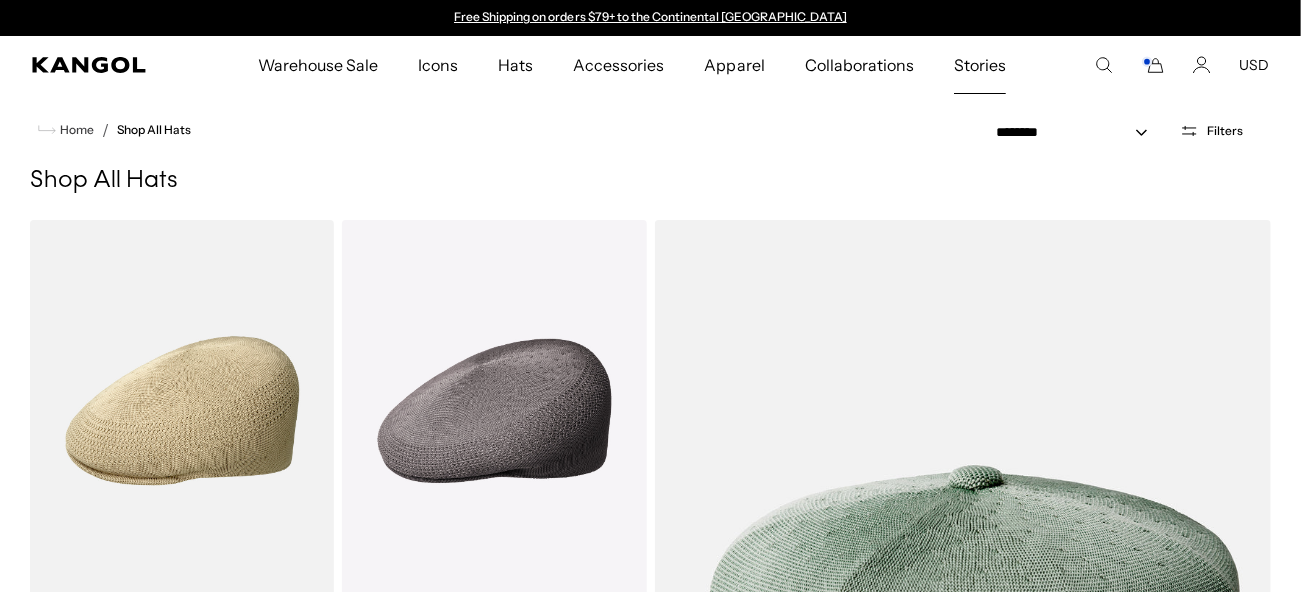 scroll, scrollTop: 0, scrollLeft: 0, axis: both 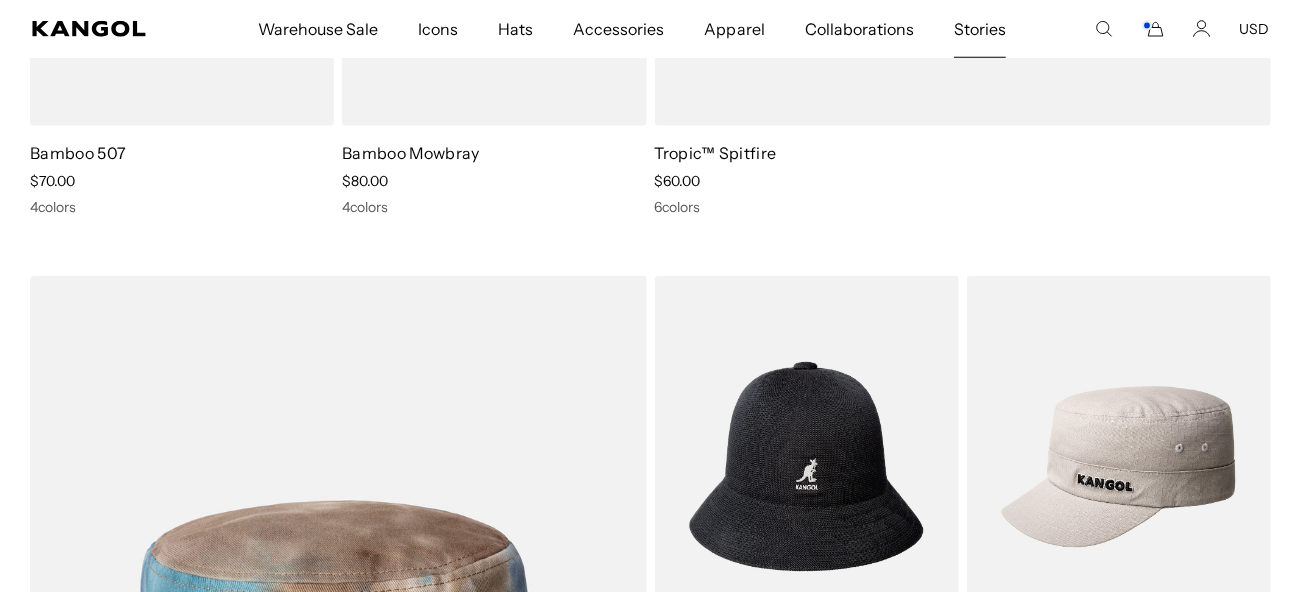 click on "Stories" at bounding box center (980, 29) 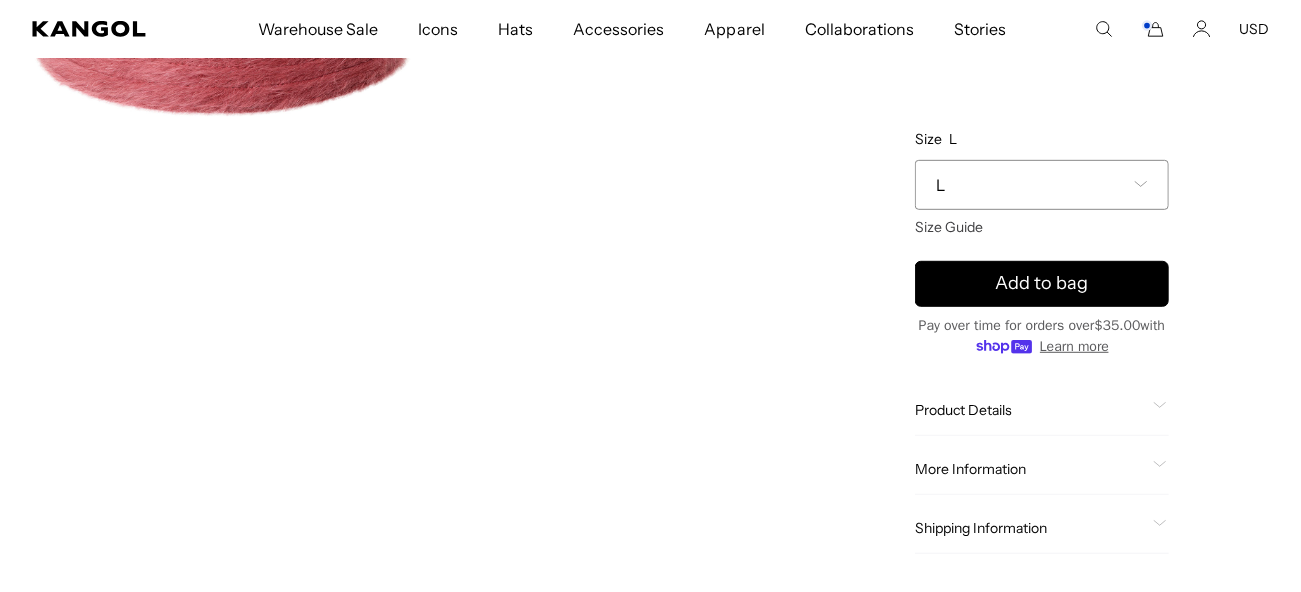 scroll, scrollTop: 0, scrollLeft: 0, axis: both 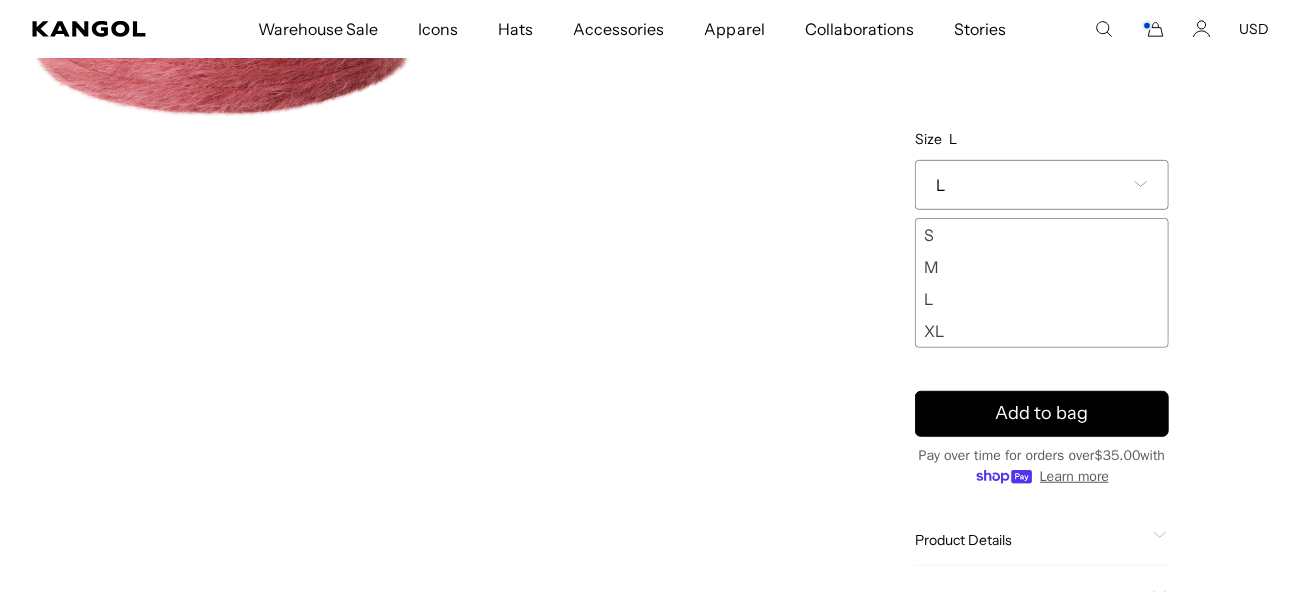 click on "S" at bounding box center (1042, 235) 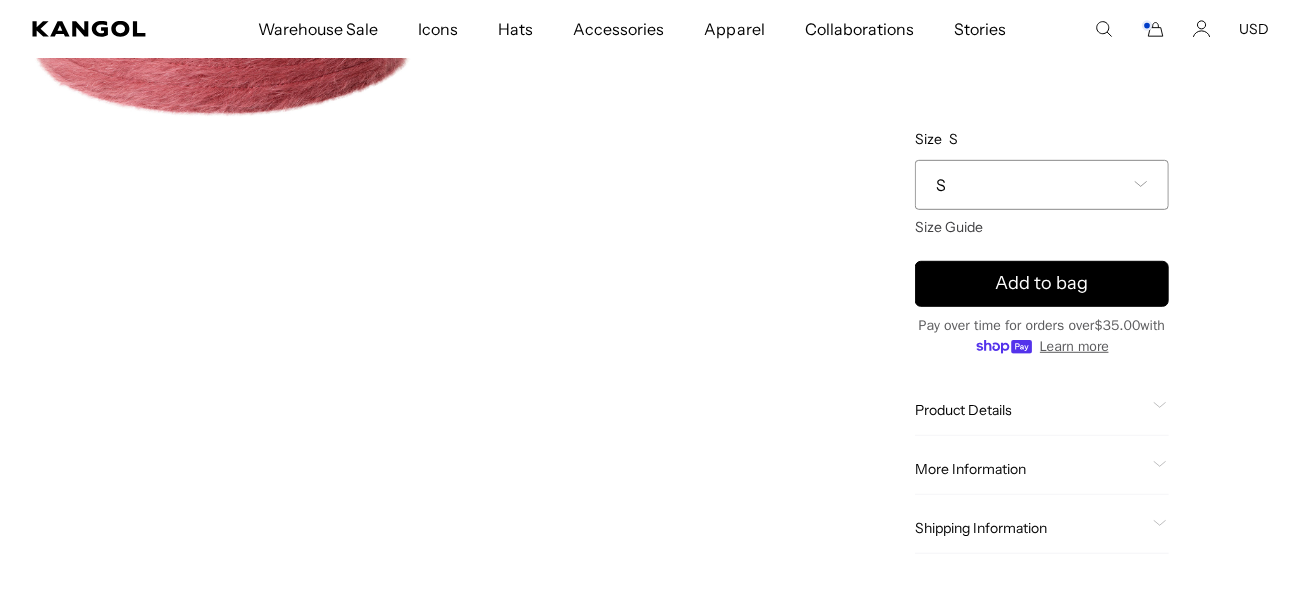 scroll, scrollTop: 0, scrollLeft: 411, axis: horizontal 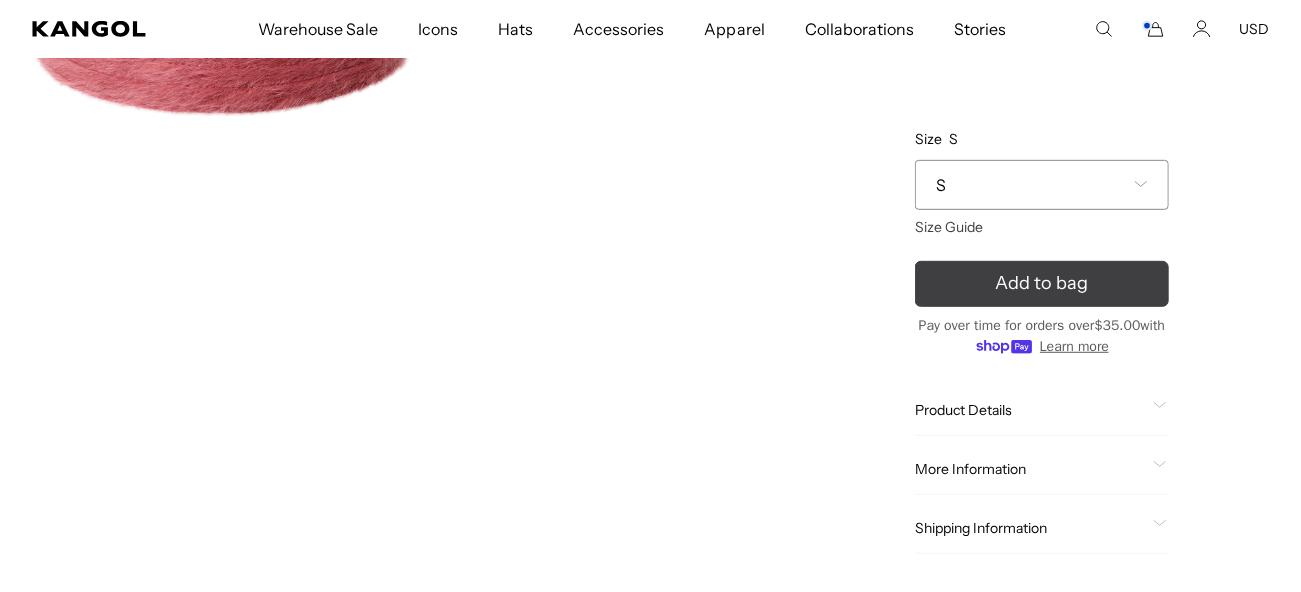 click on "Add to bag" at bounding box center (1042, 283) 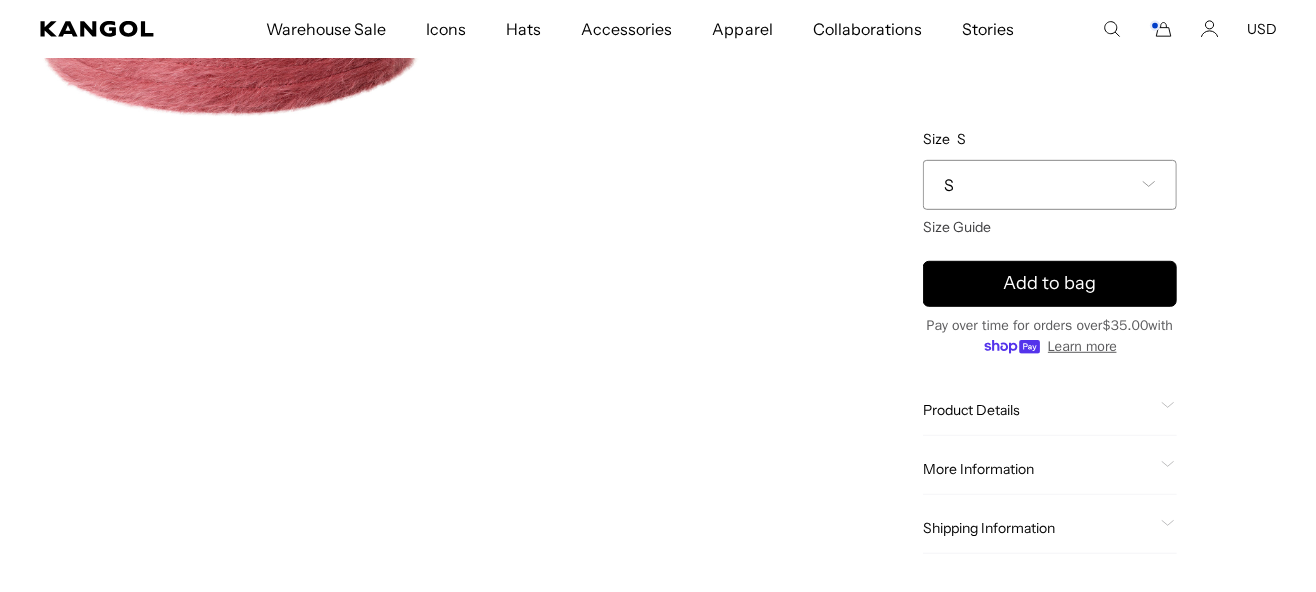 scroll, scrollTop: 0, scrollLeft: 0, axis: both 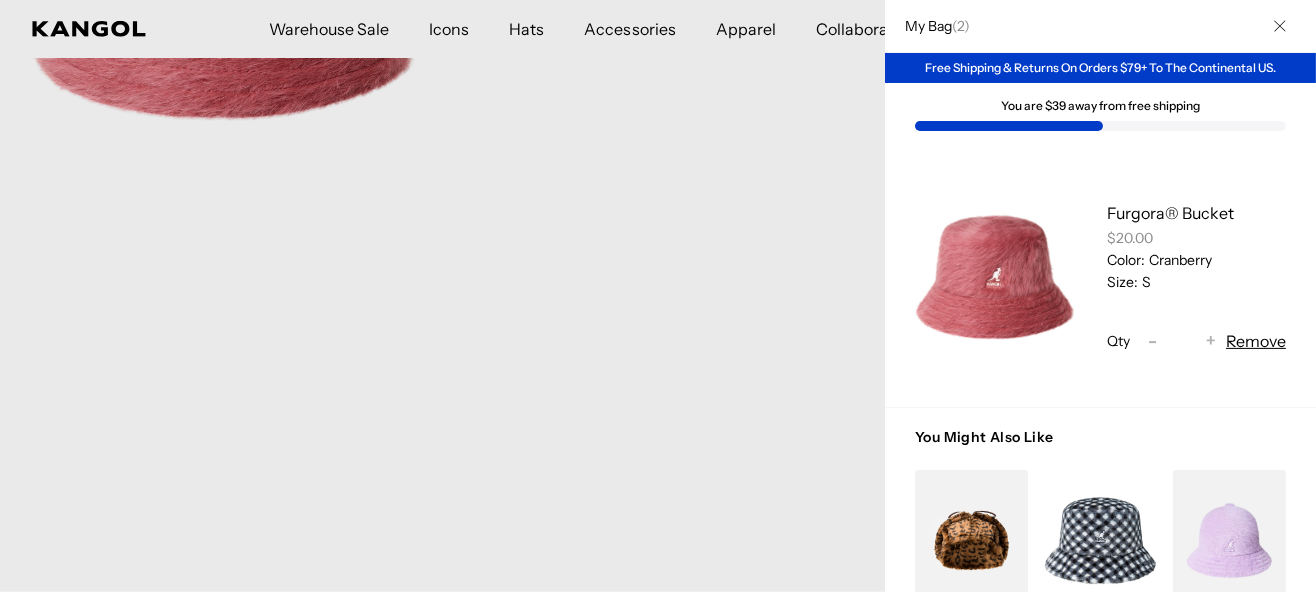 click on "-" at bounding box center (1153, 341) 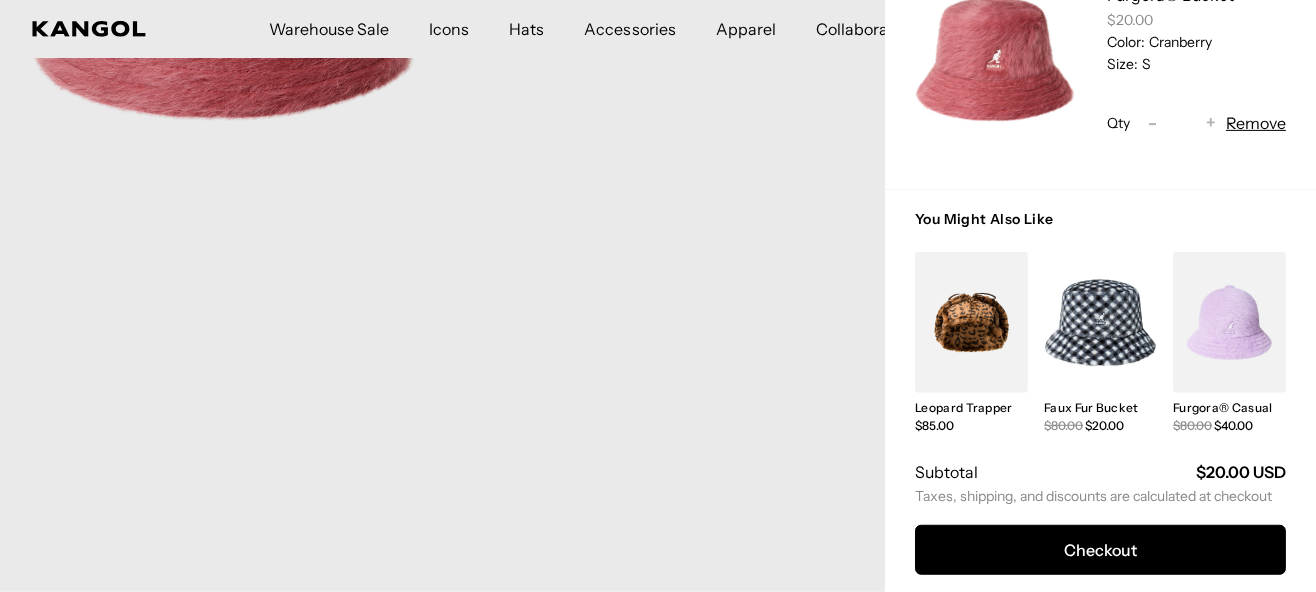 scroll, scrollTop: 240, scrollLeft: 0, axis: vertical 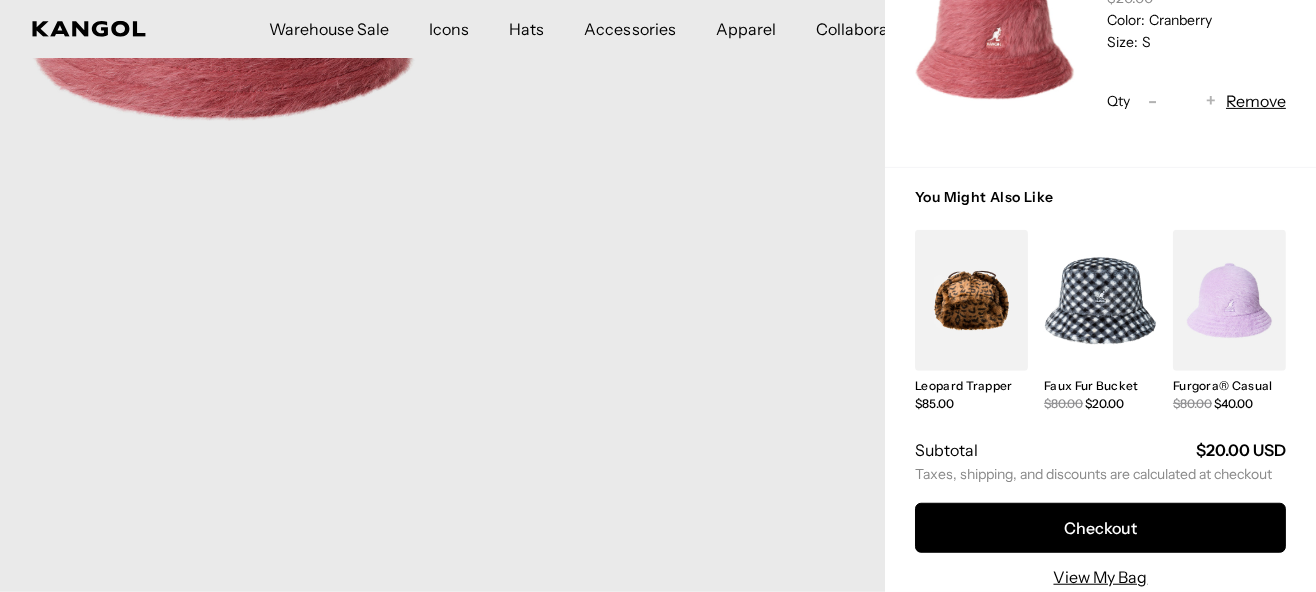 click at bounding box center (971, 300) 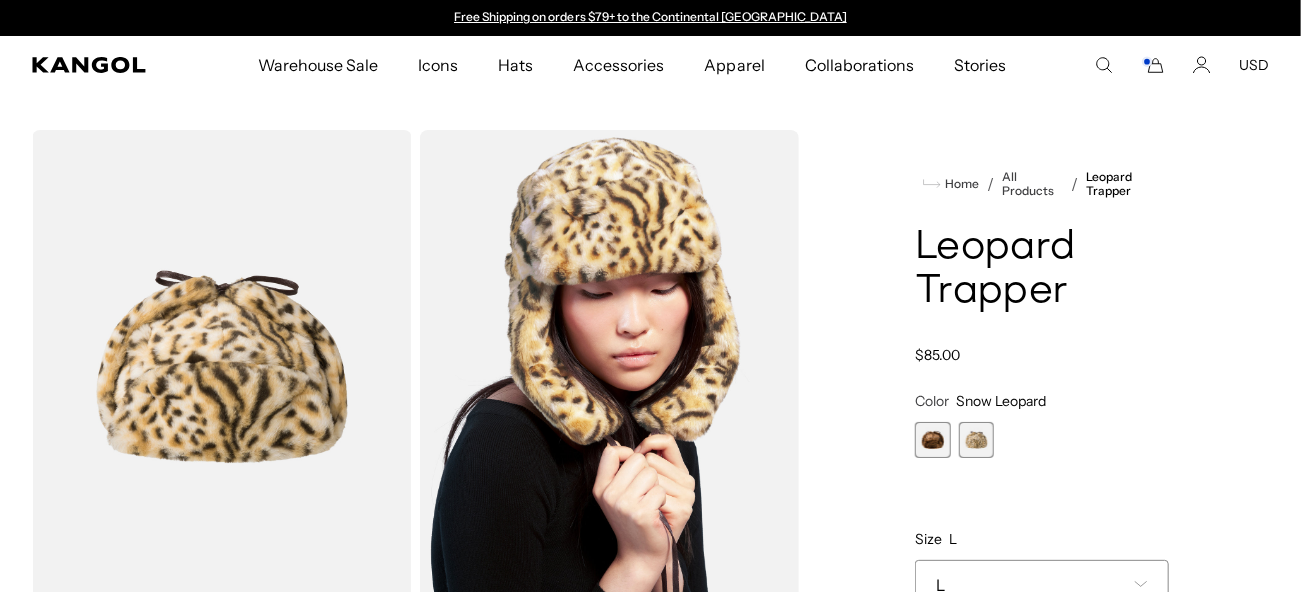 scroll, scrollTop: 0, scrollLeft: 0, axis: both 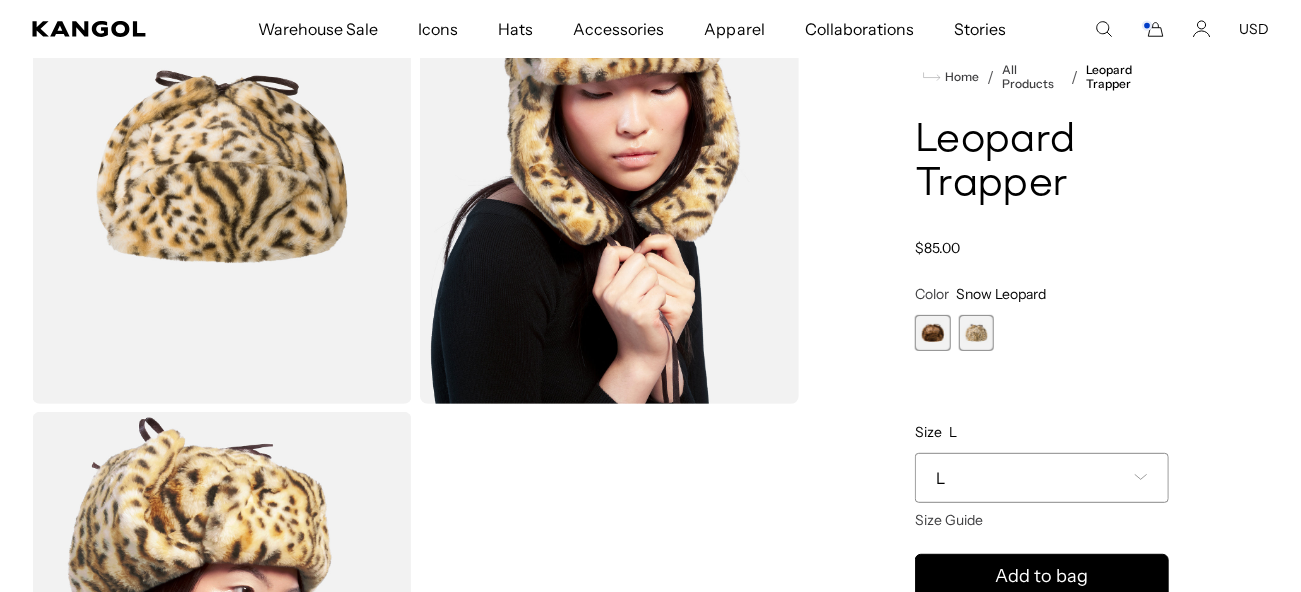 click at bounding box center (933, 333) 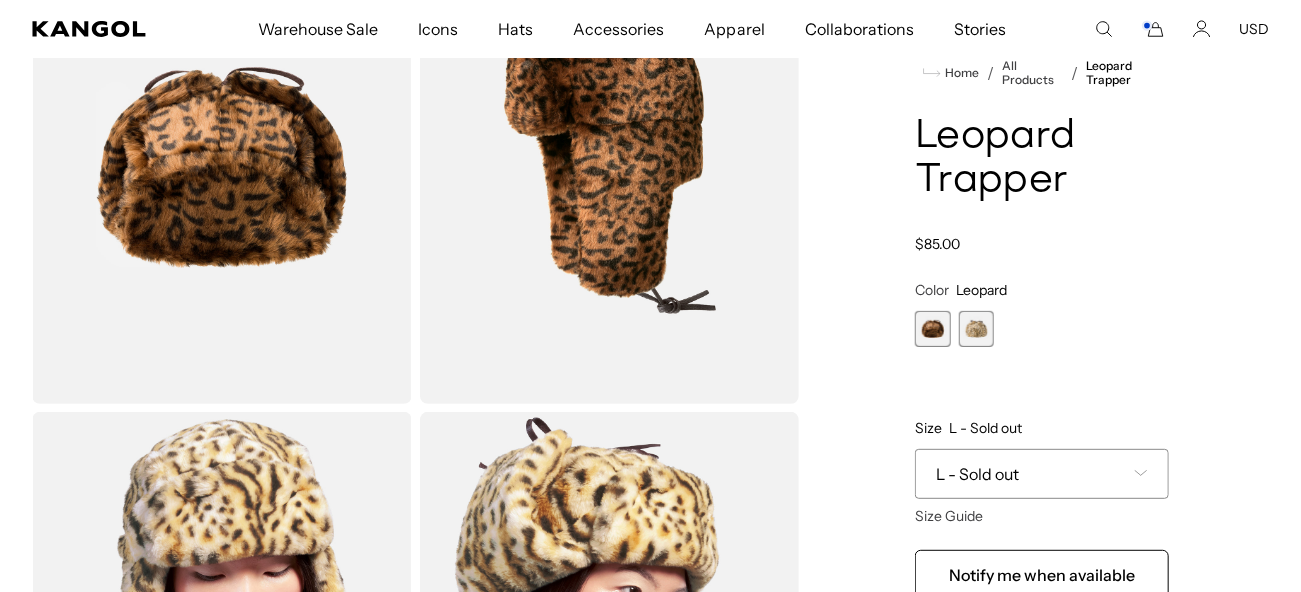 scroll, scrollTop: 0, scrollLeft: 0, axis: both 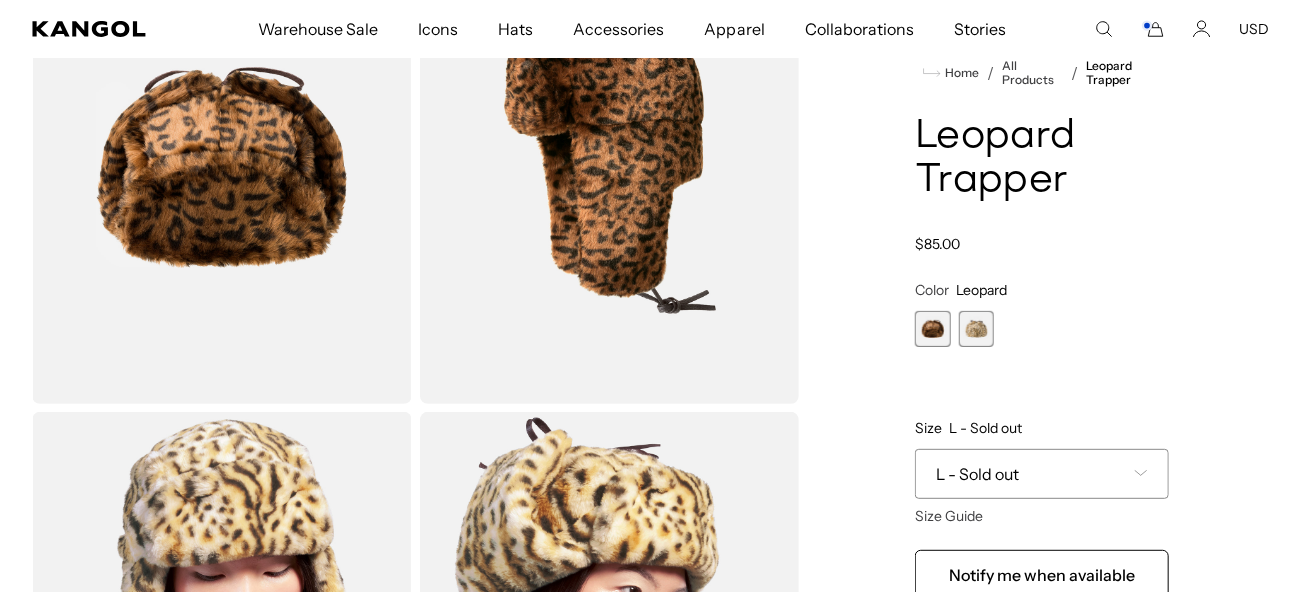 click on "L - Sold out" at bounding box center [1042, 474] 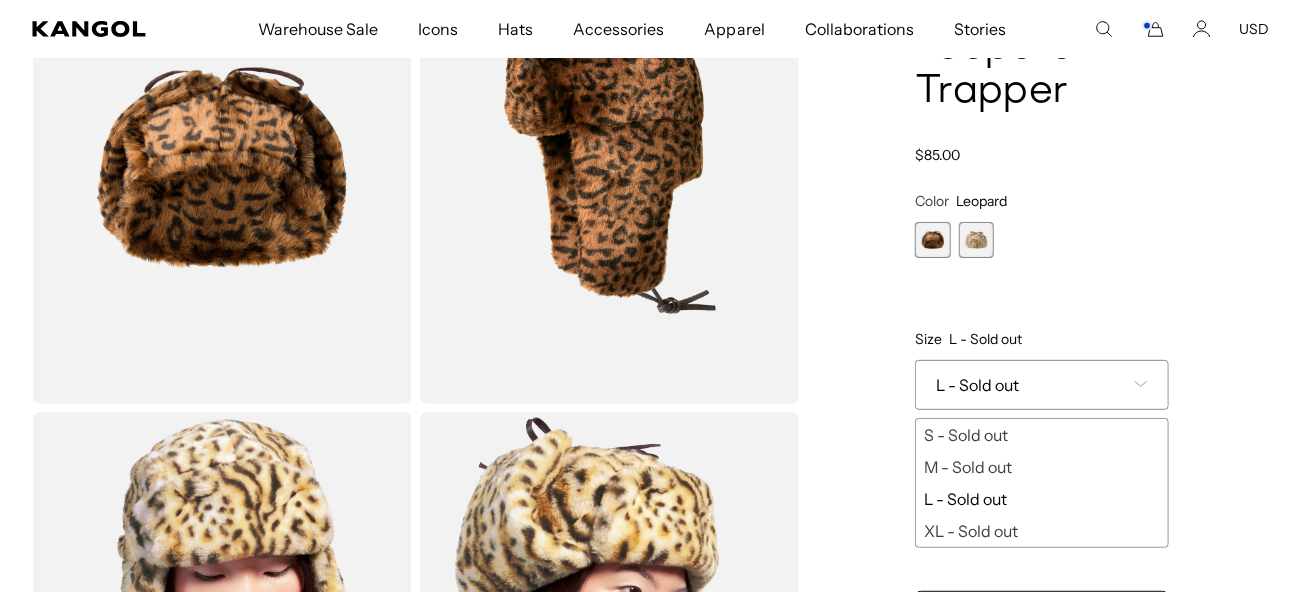 scroll, scrollTop: 0, scrollLeft: 411, axis: horizontal 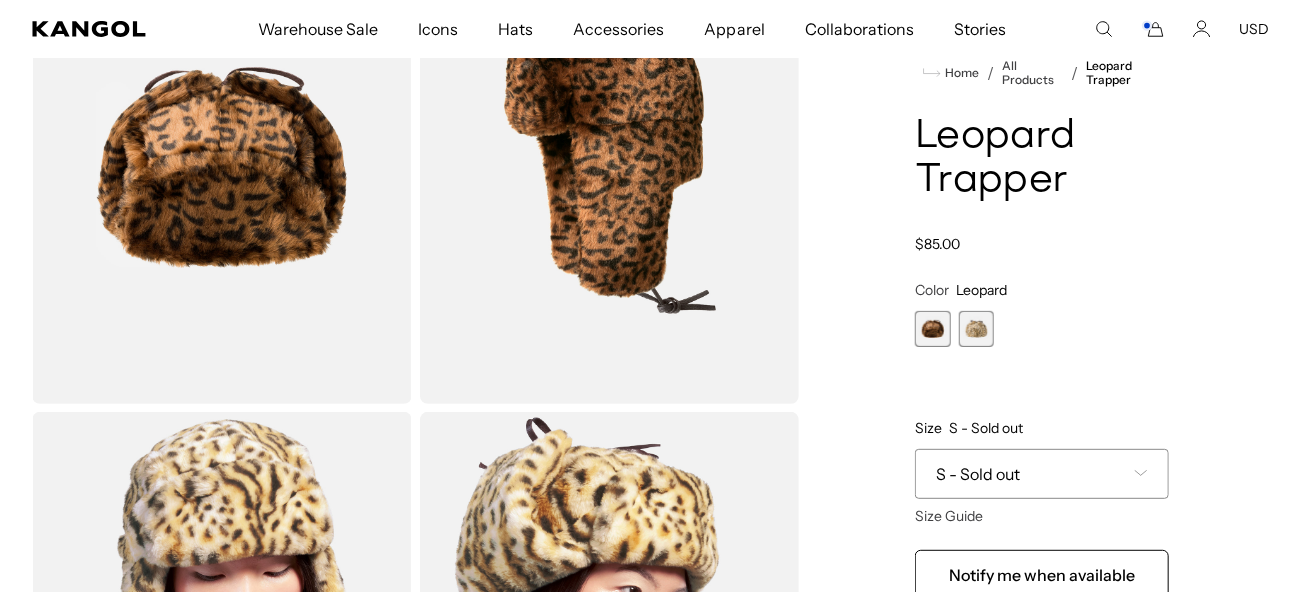 click at bounding box center [977, 329] 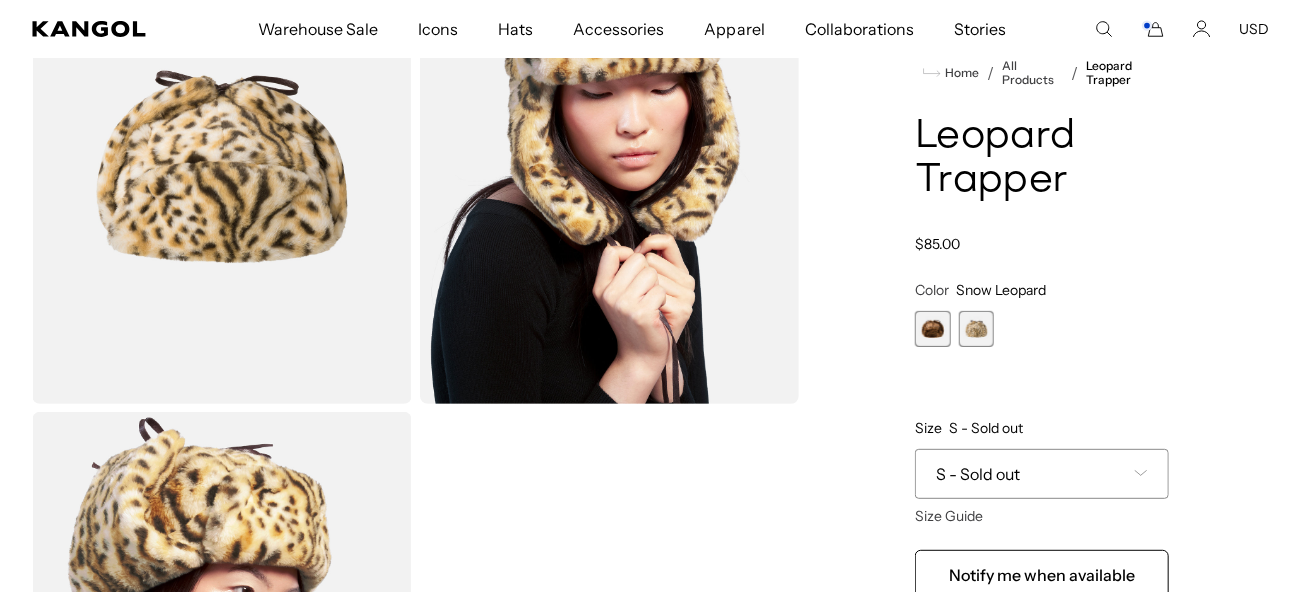click at bounding box center (977, 329) 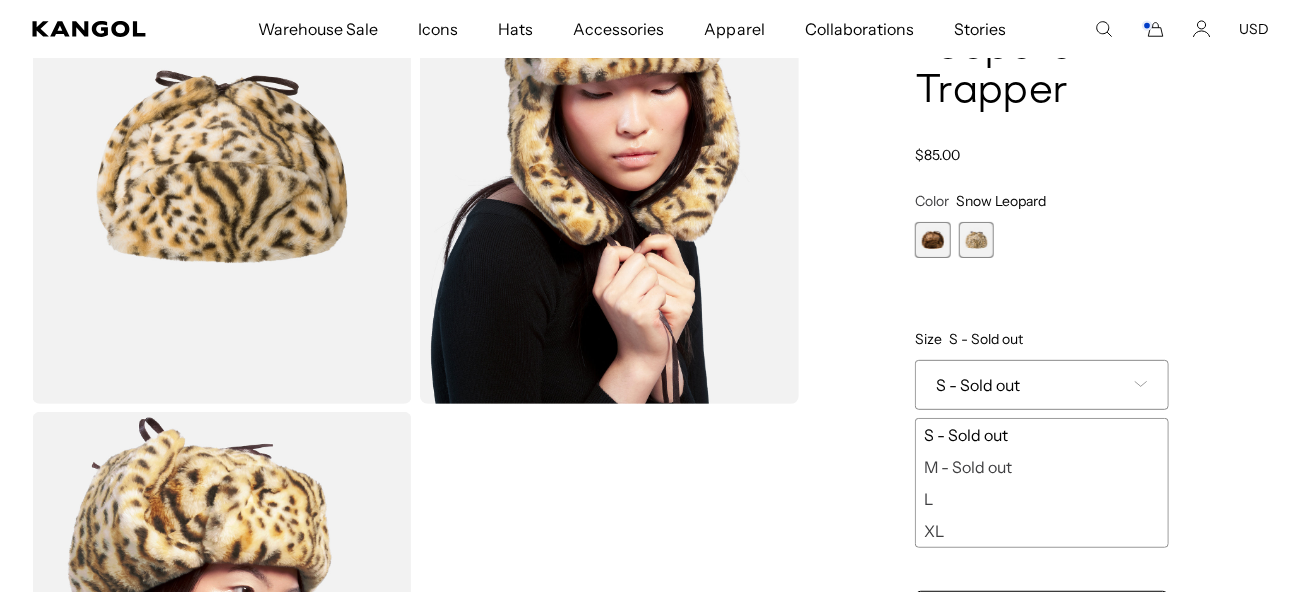 click on "S - Sold out" at bounding box center (1042, 435) 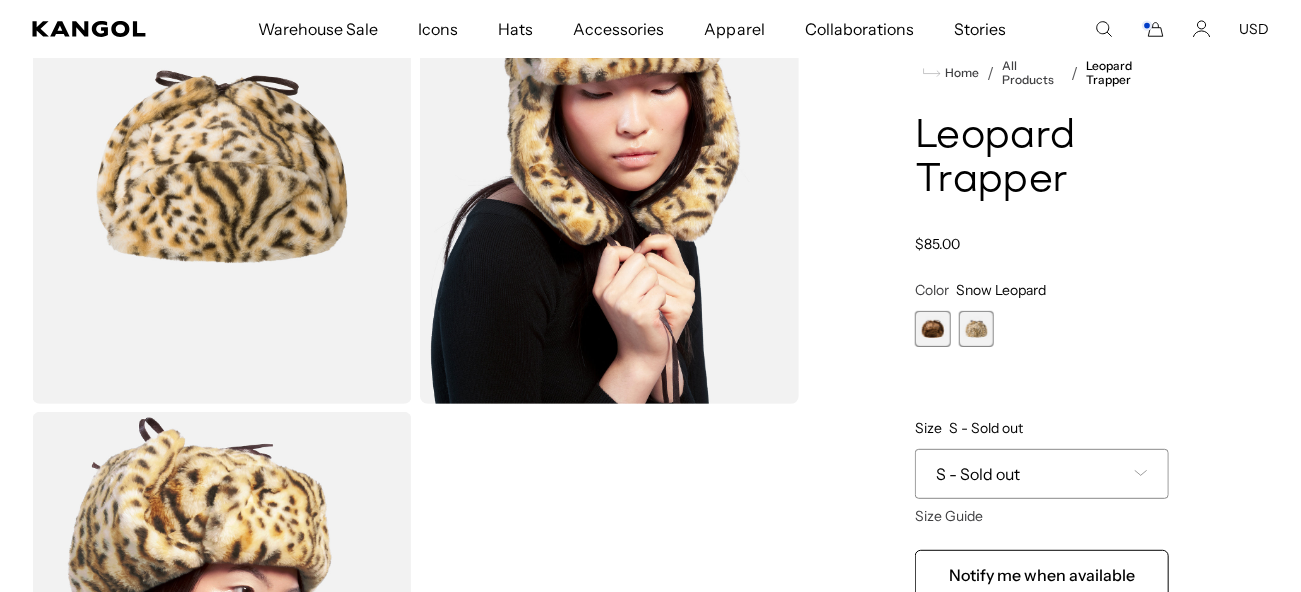 scroll, scrollTop: 0, scrollLeft: 411, axis: horizontal 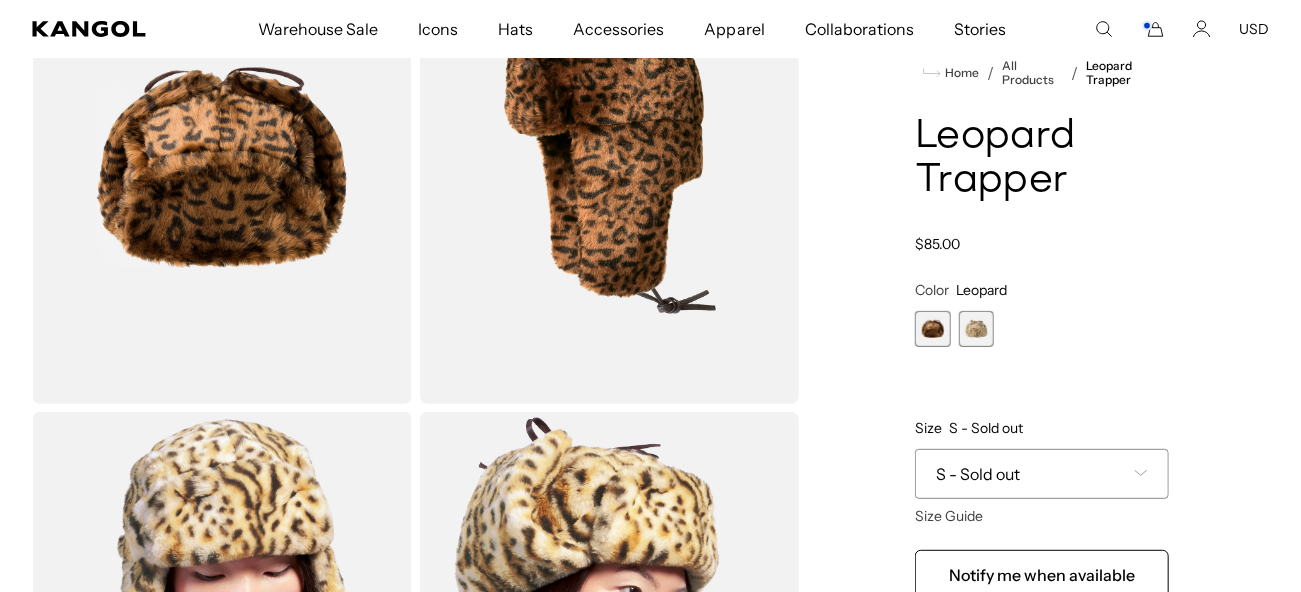click at bounding box center [977, 329] 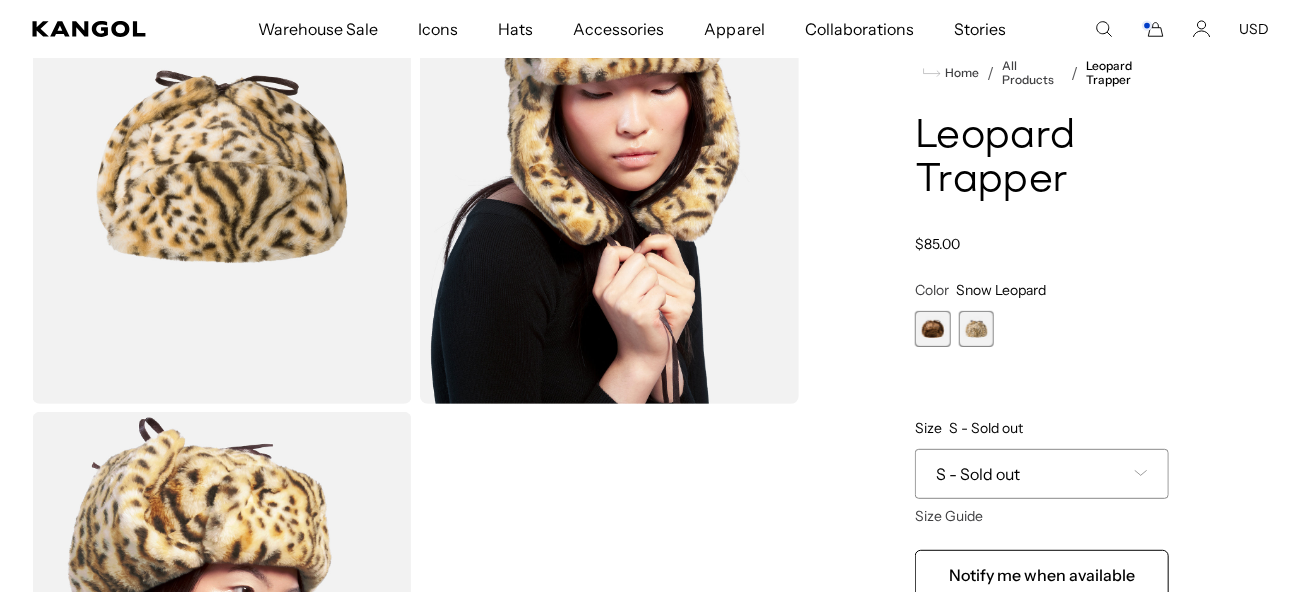 scroll, scrollTop: 0, scrollLeft: 411, axis: horizontal 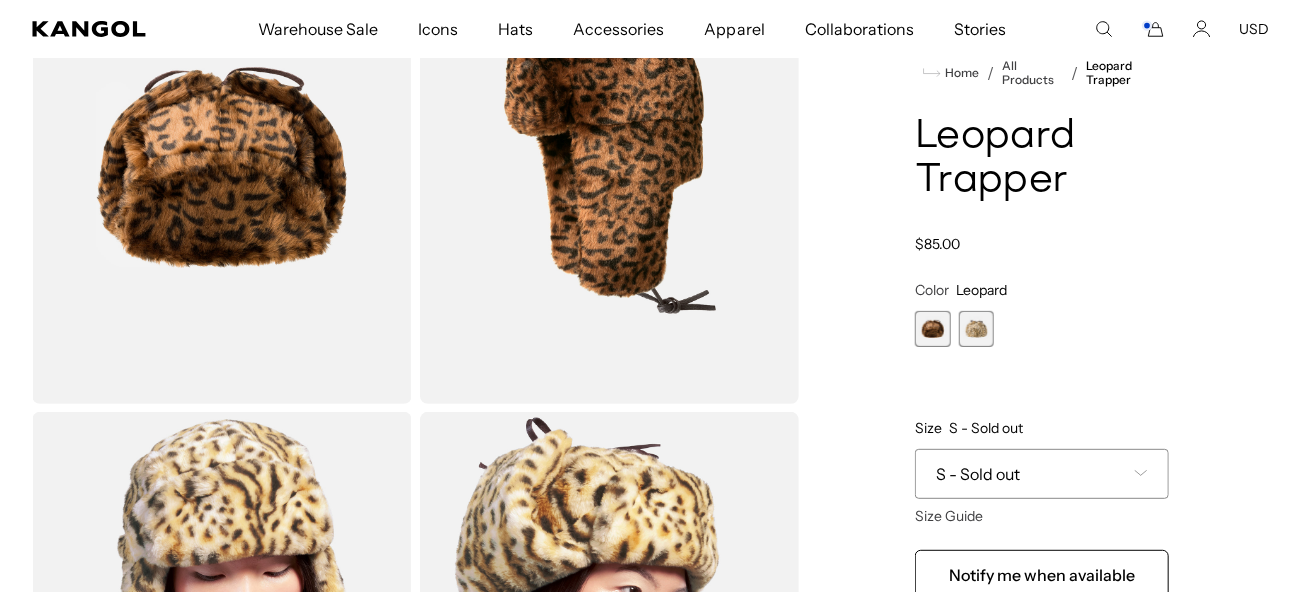 click at bounding box center [977, 329] 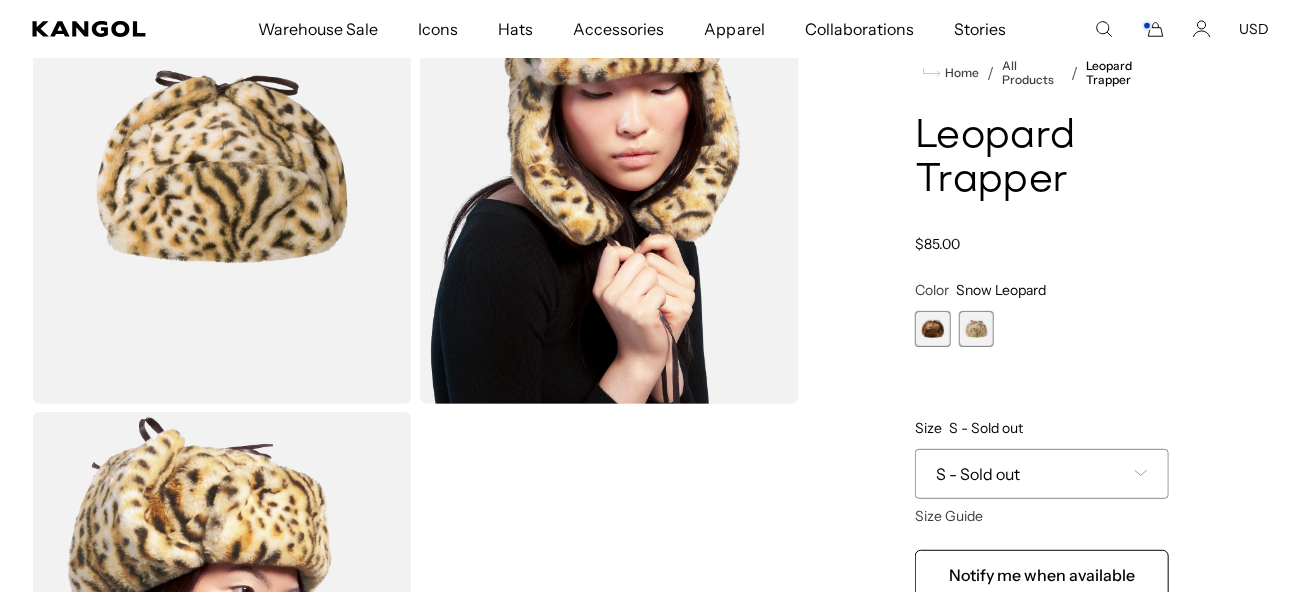 click at bounding box center (933, 329) 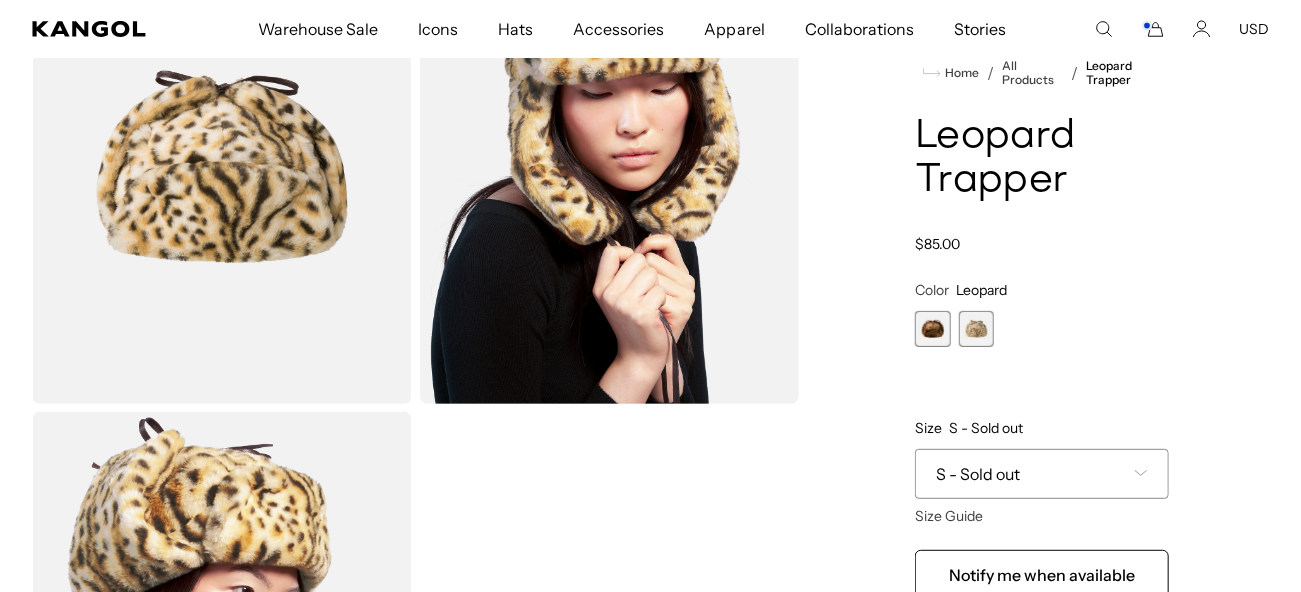 scroll, scrollTop: 0, scrollLeft: 0, axis: both 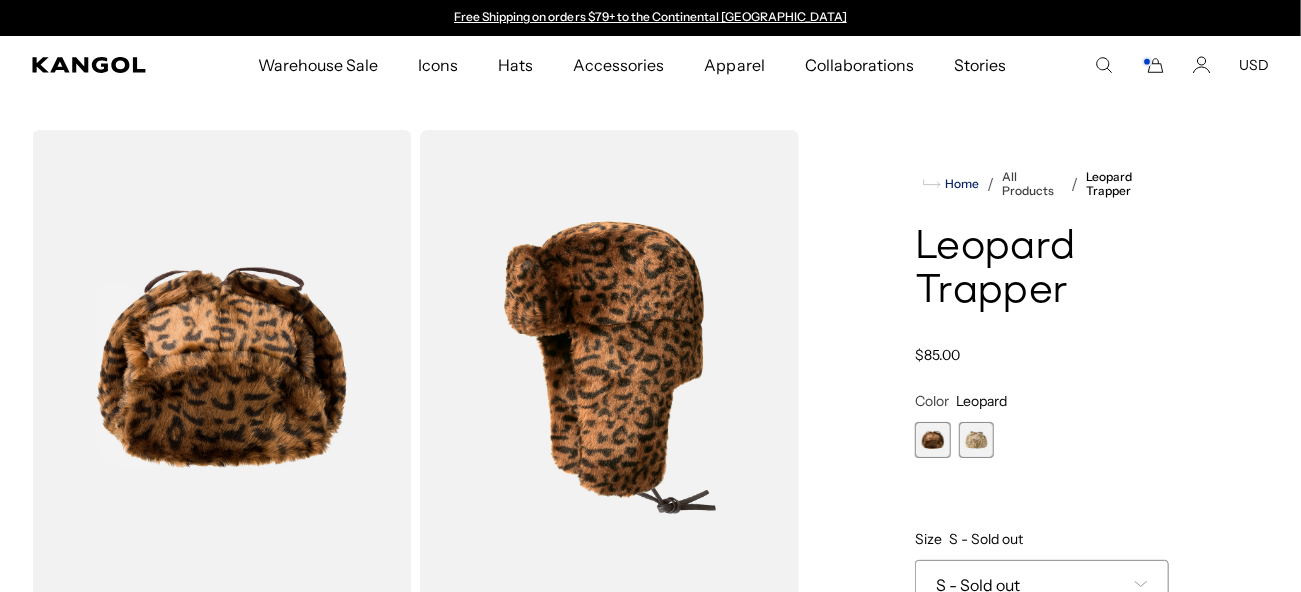 click 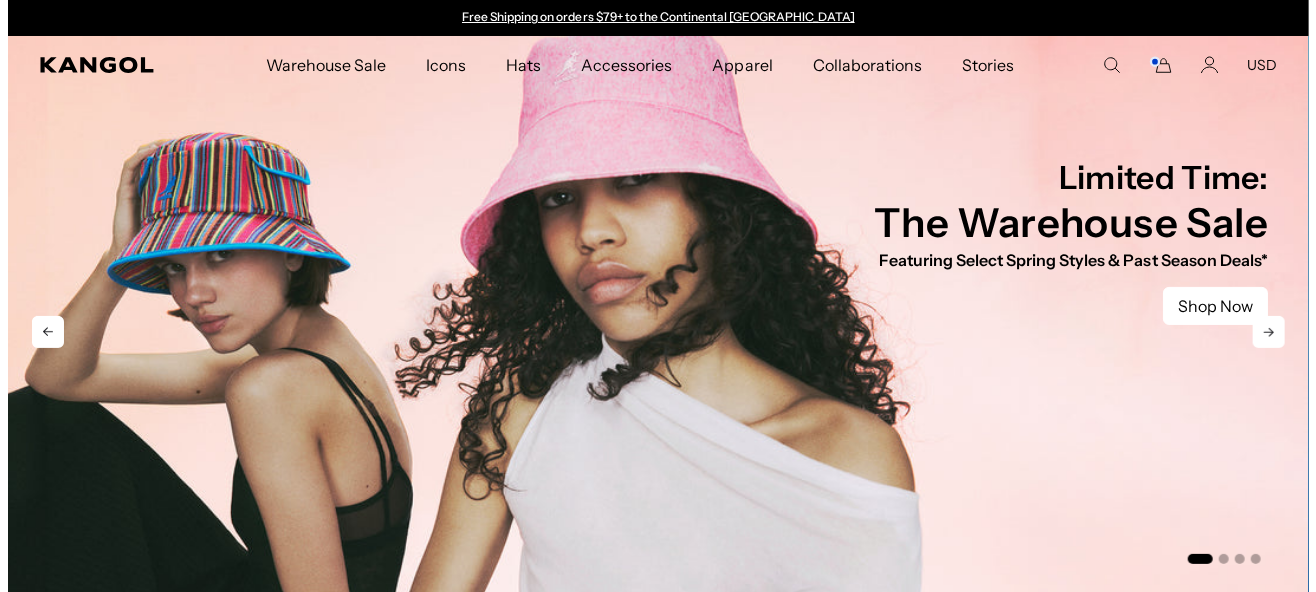 scroll, scrollTop: 0, scrollLeft: 0, axis: both 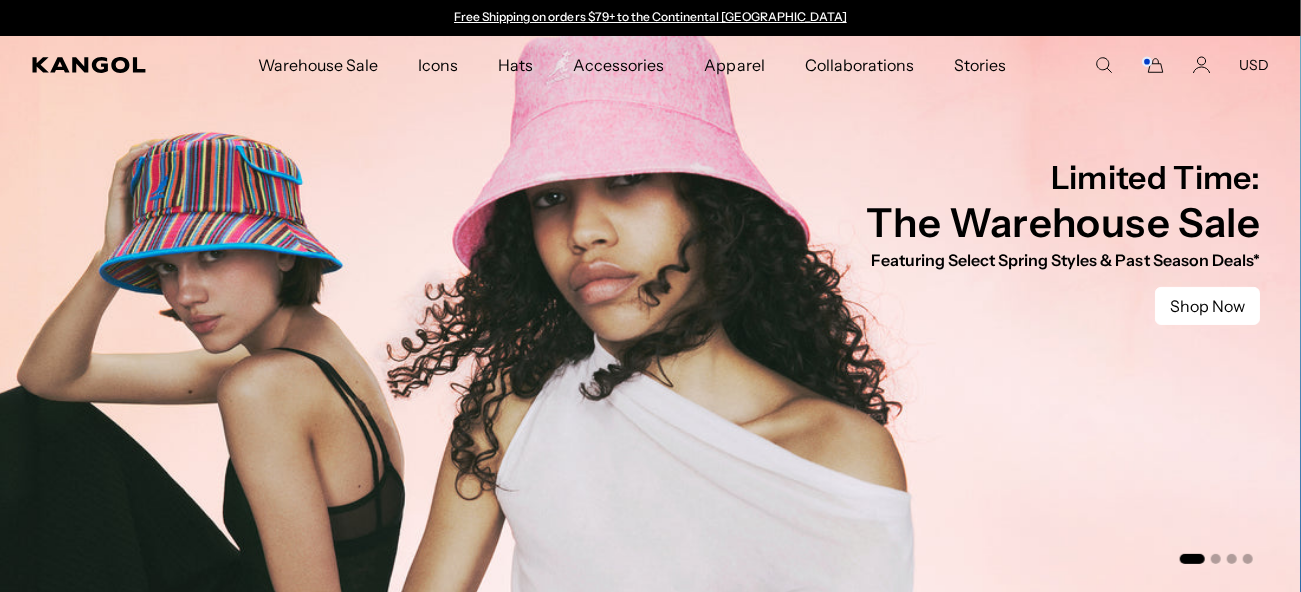 click 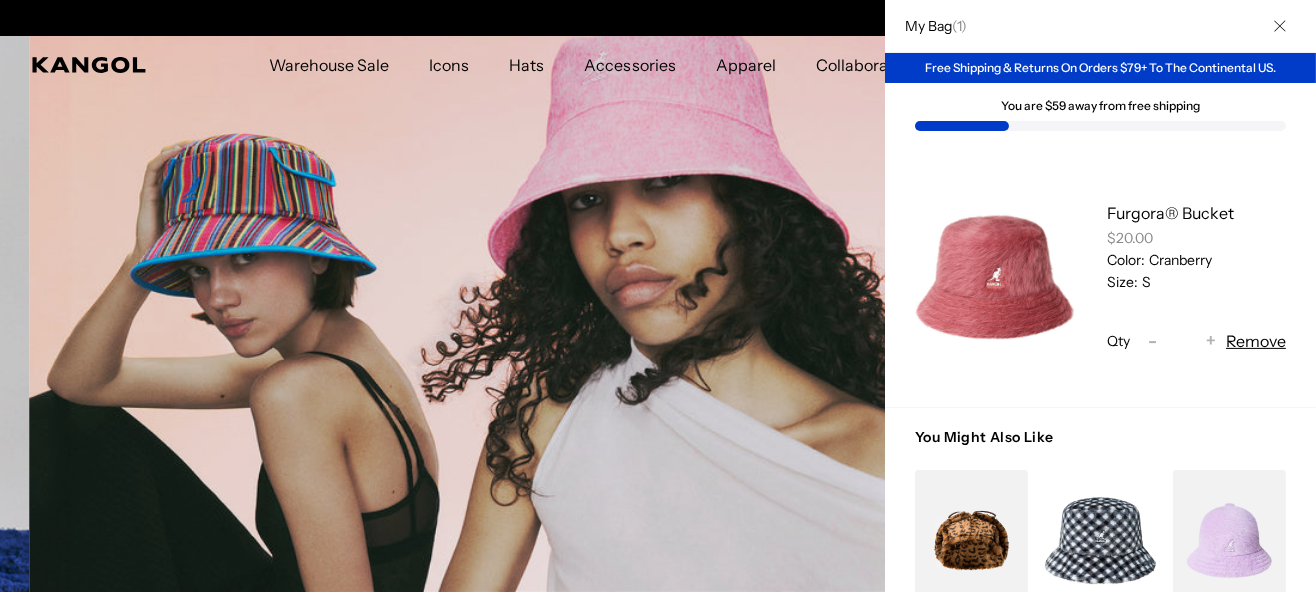 scroll, scrollTop: 0, scrollLeft: 411, axis: horizontal 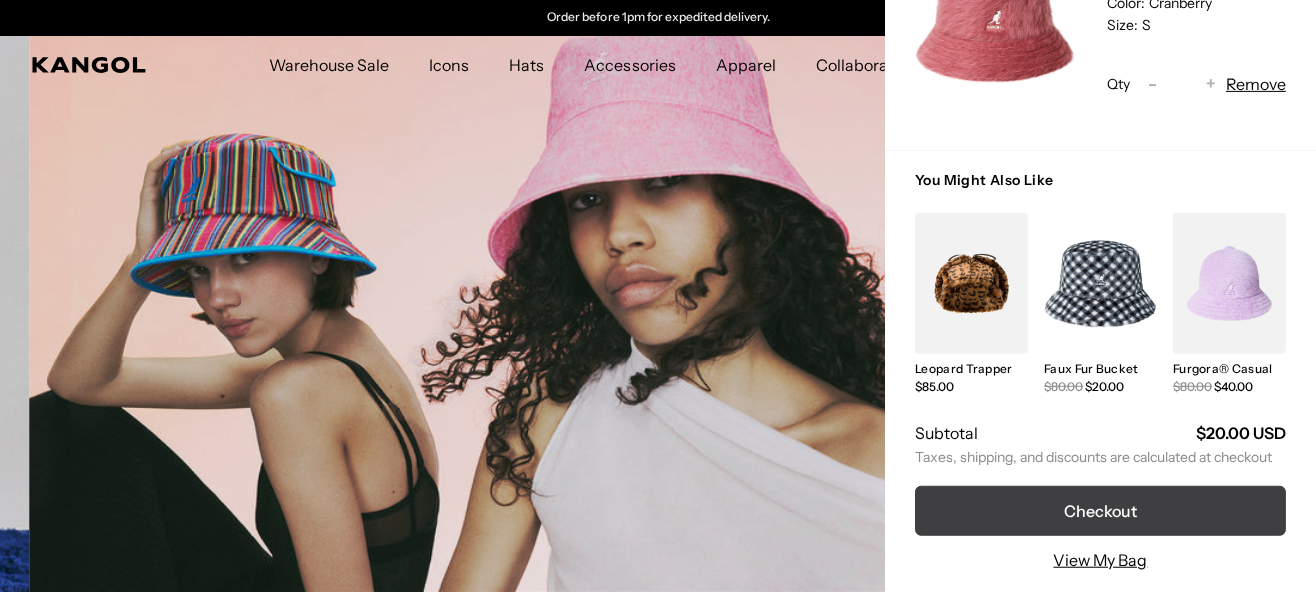 click on "Checkout" at bounding box center [1100, 511] 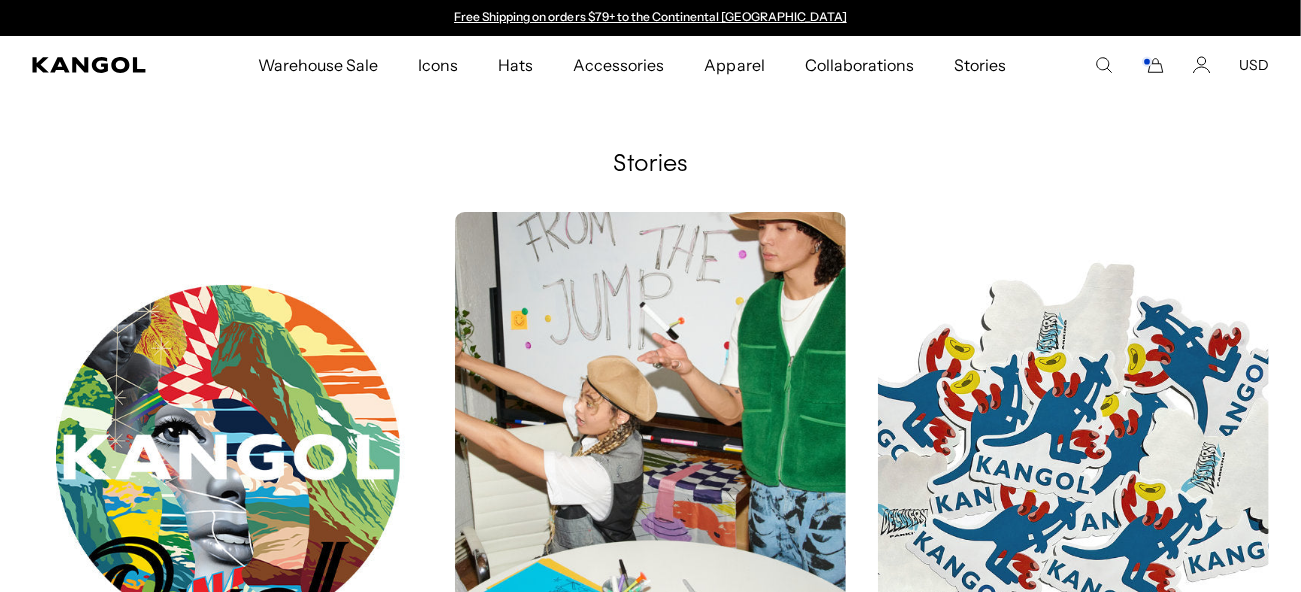 scroll, scrollTop: 0, scrollLeft: 0, axis: both 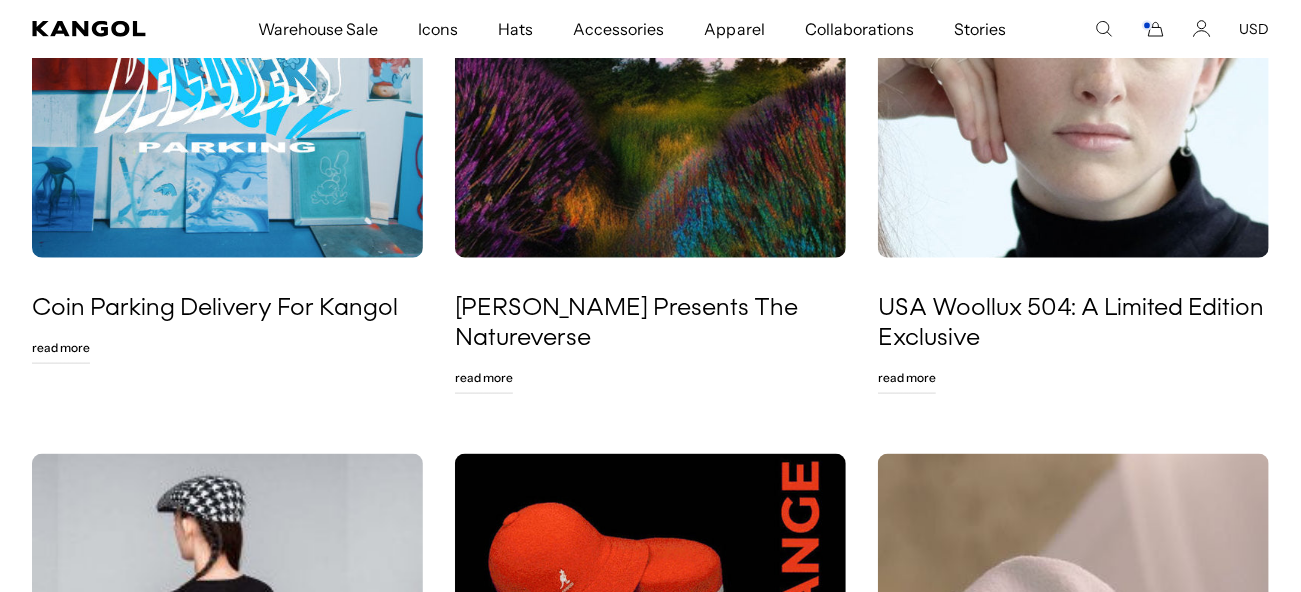 click at bounding box center [650, 13] 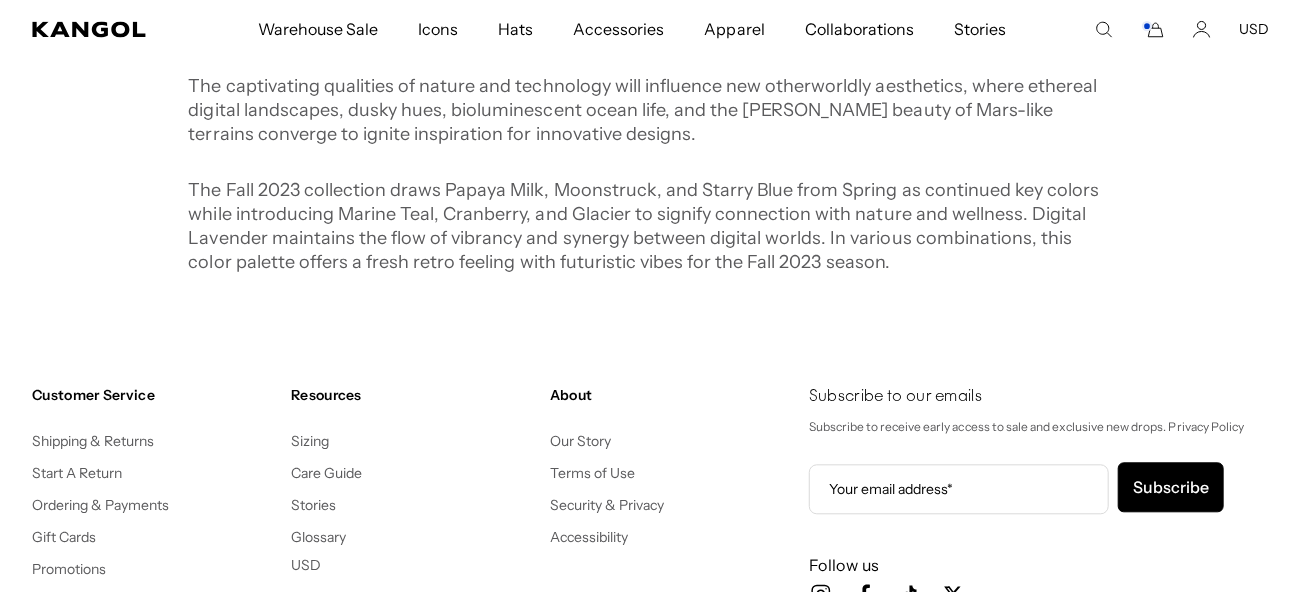 scroll, scrollTop: 2000, scrollLeft: 0, axis: vertical 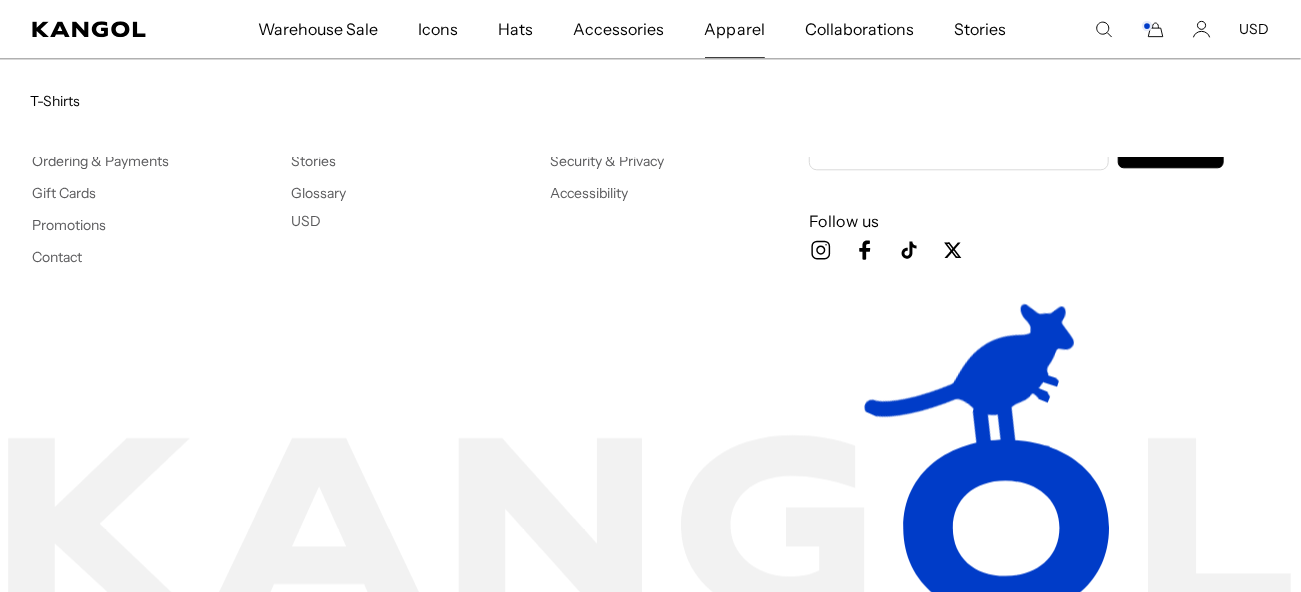 click on "Apparel" at bounding box center [735, 29] 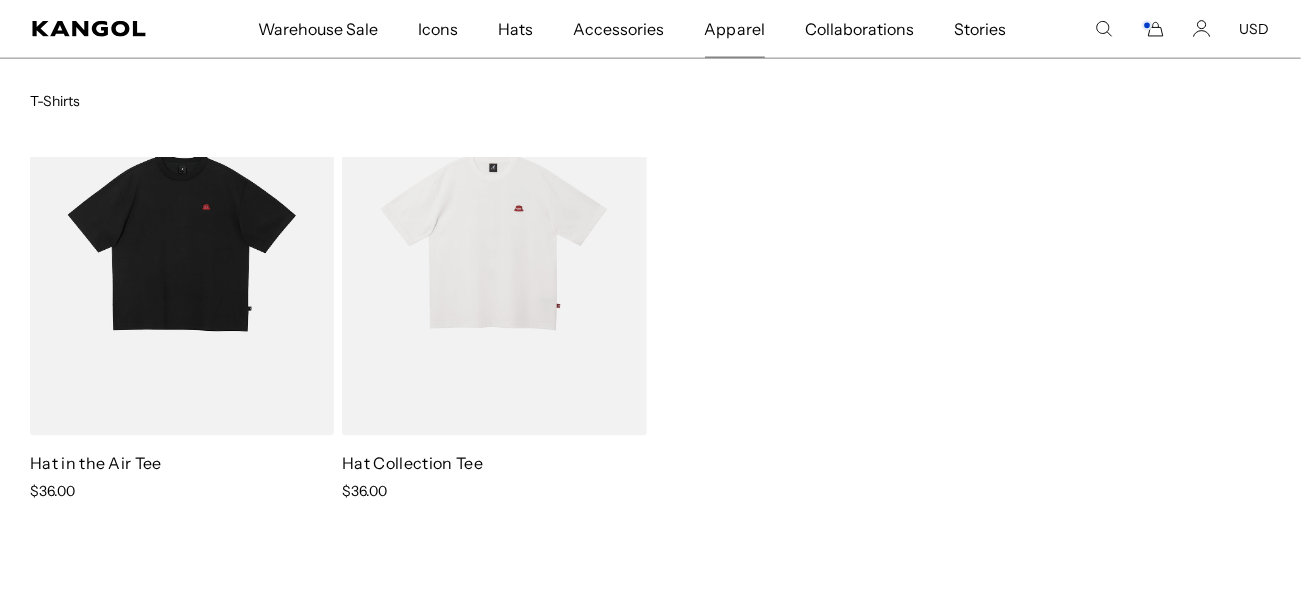 scroll, scrollTop: 1953, scrollLeft: 0, axis: vertical 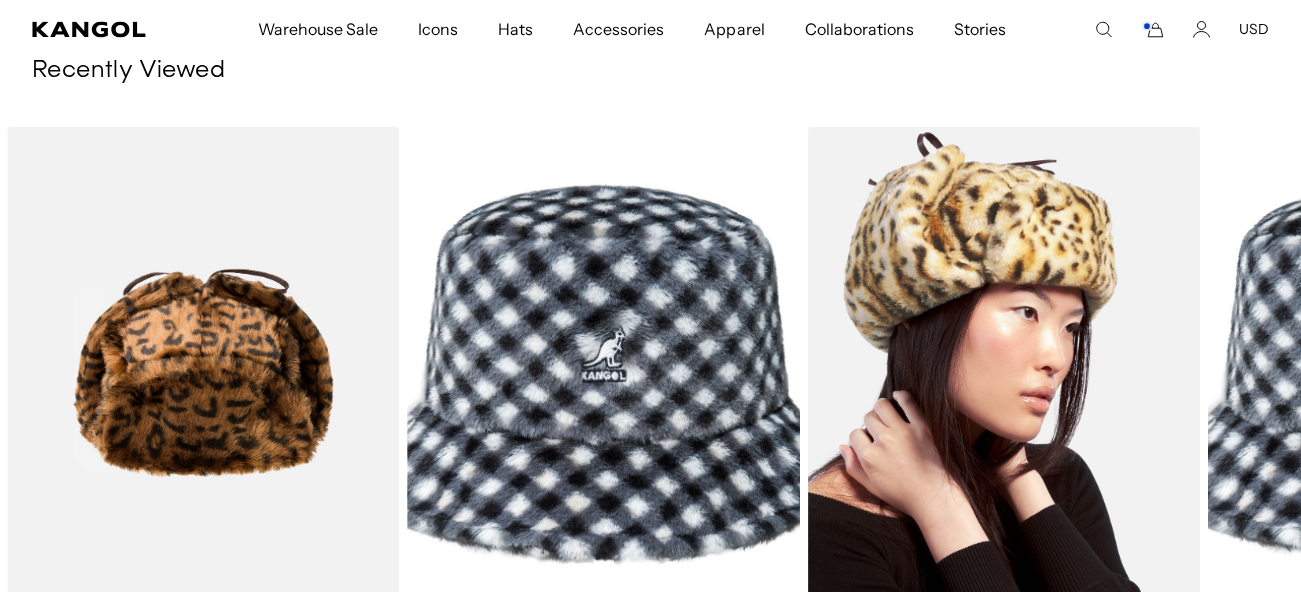 drag, startPoint x: 978, startPoint y: 388, endPoint x: 980, endPoint y: 377, distance: 11.18034 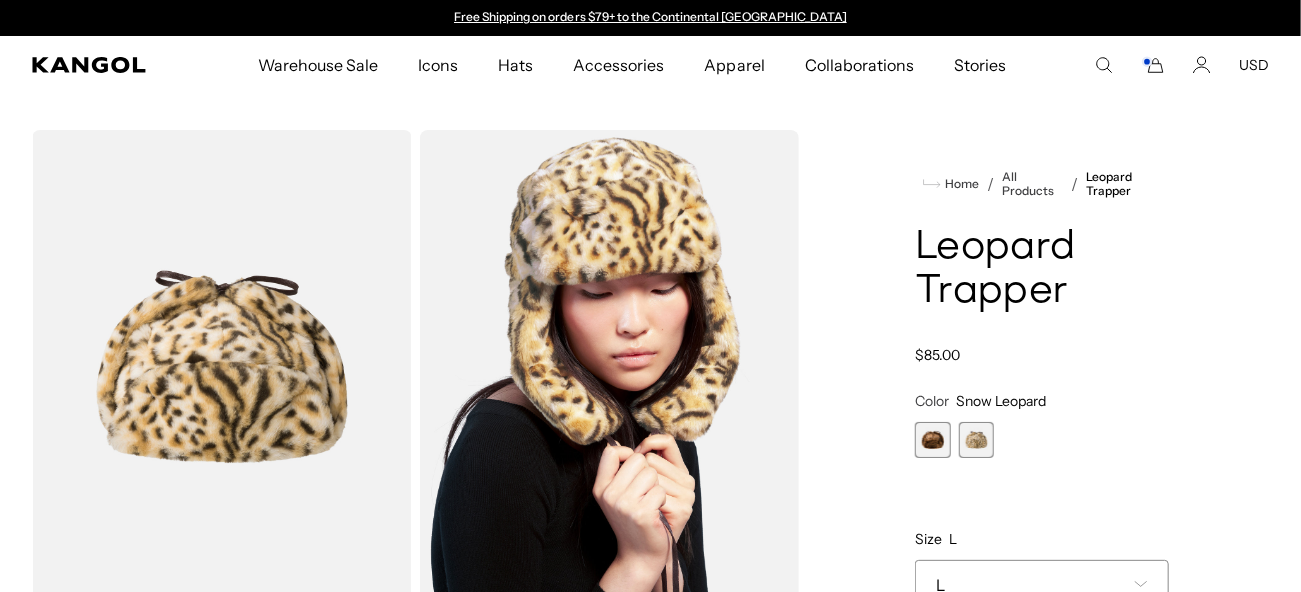 scroll, scrollTop: 0, scrollLeft: 0, axis: both 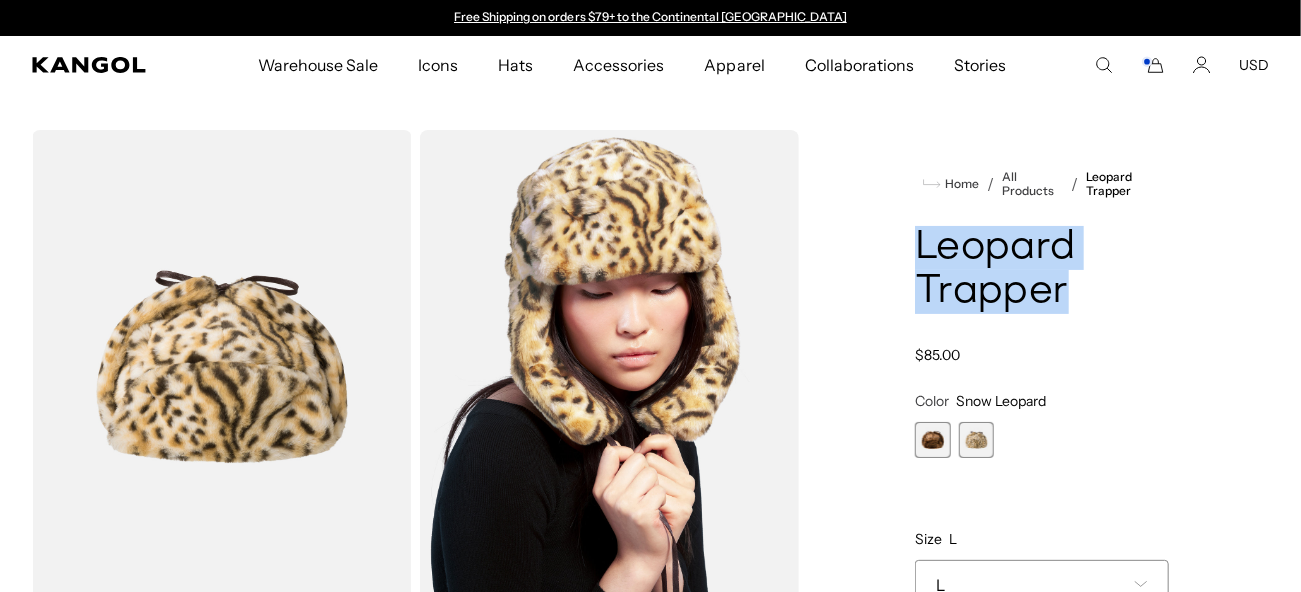 drag, startPoint x: 1125, startPoint y: 285, endPoint x: 914, endPoint y: 244, distance: 214.9465 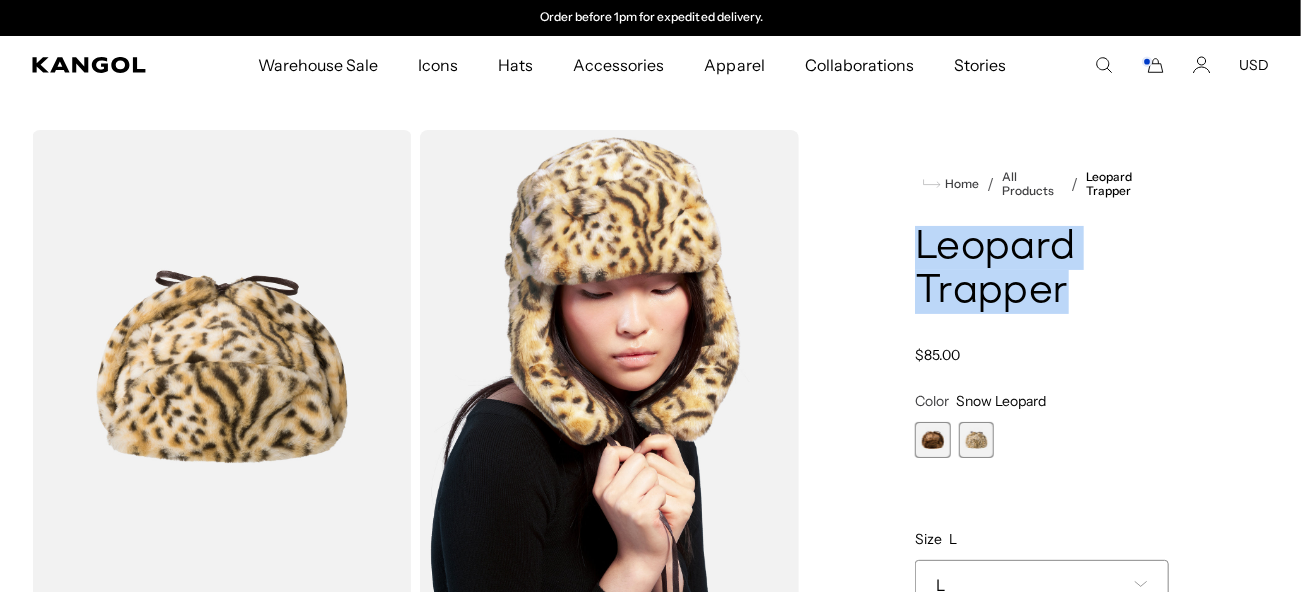 copy on "Leopard Trapper" 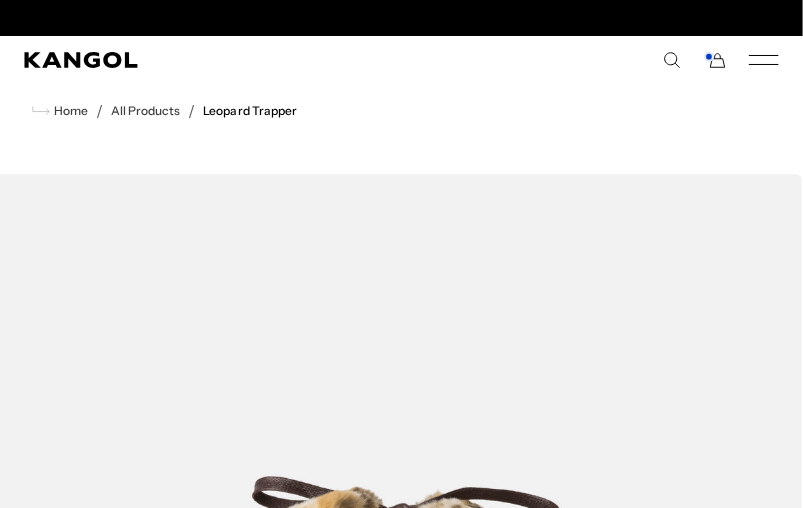 scroll, scrollTop: 0, scrollLeft: 0, axis: both 